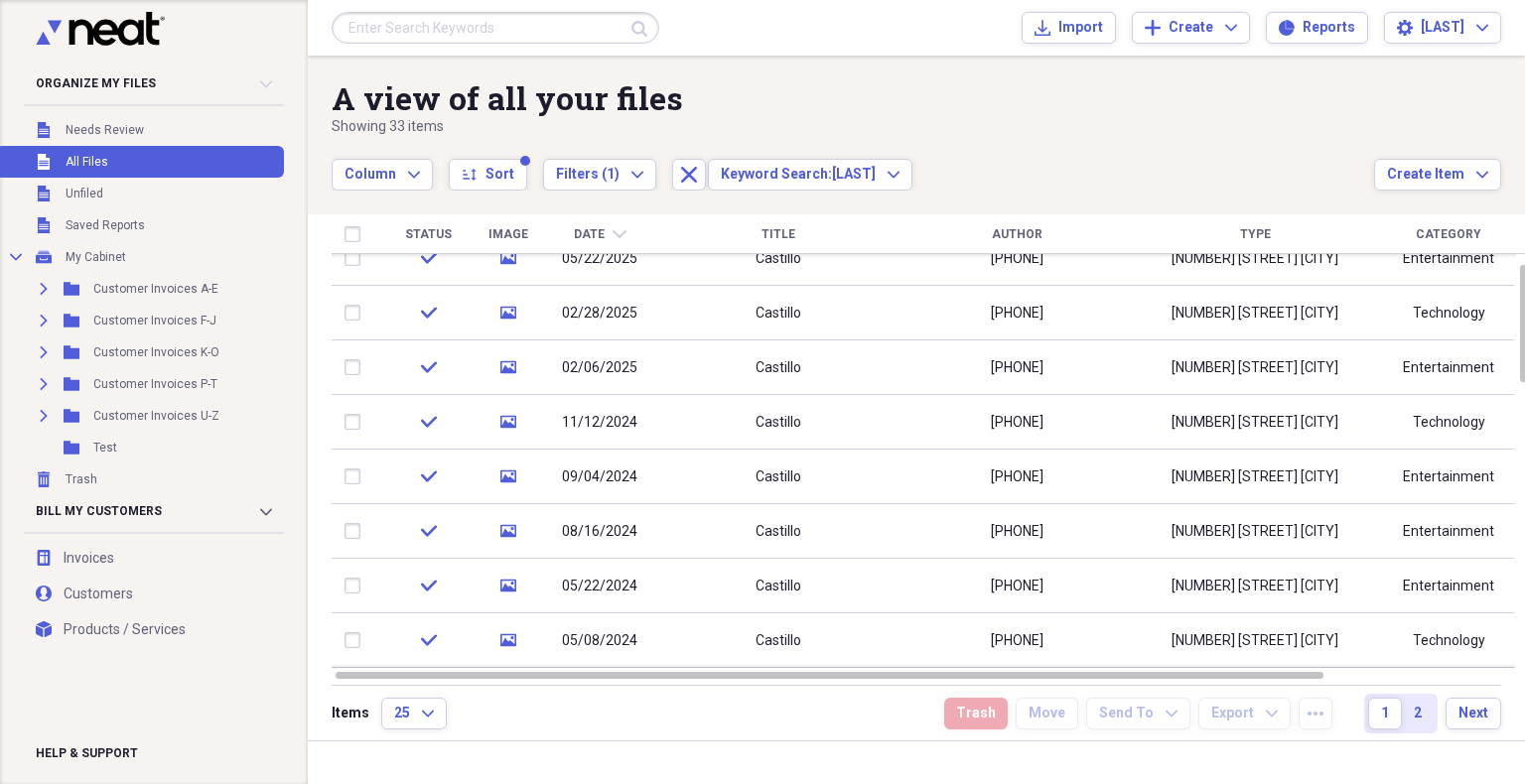 scroll, scrollTop: 0, scrollLeft: 0, axis: both 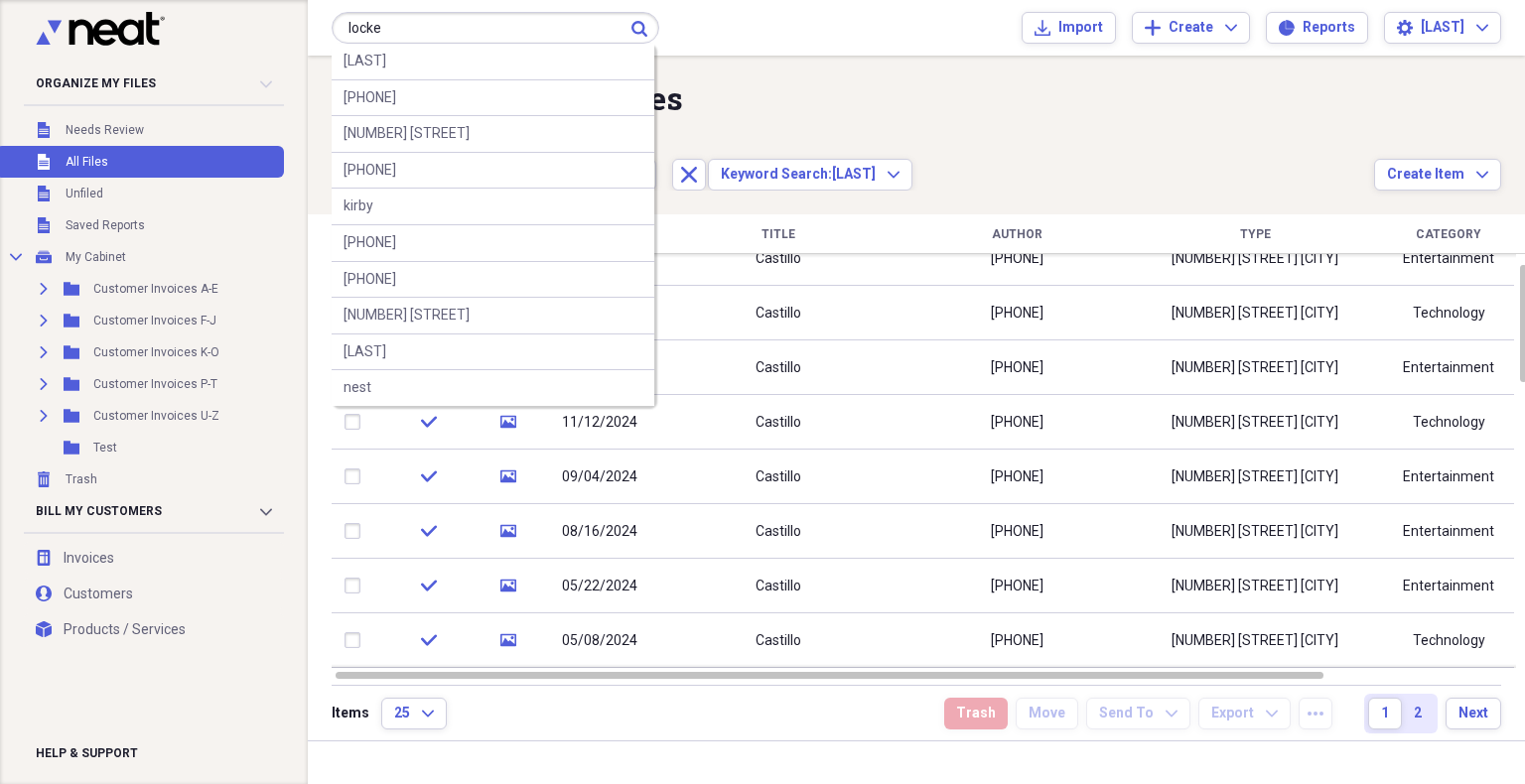 type on "locke" 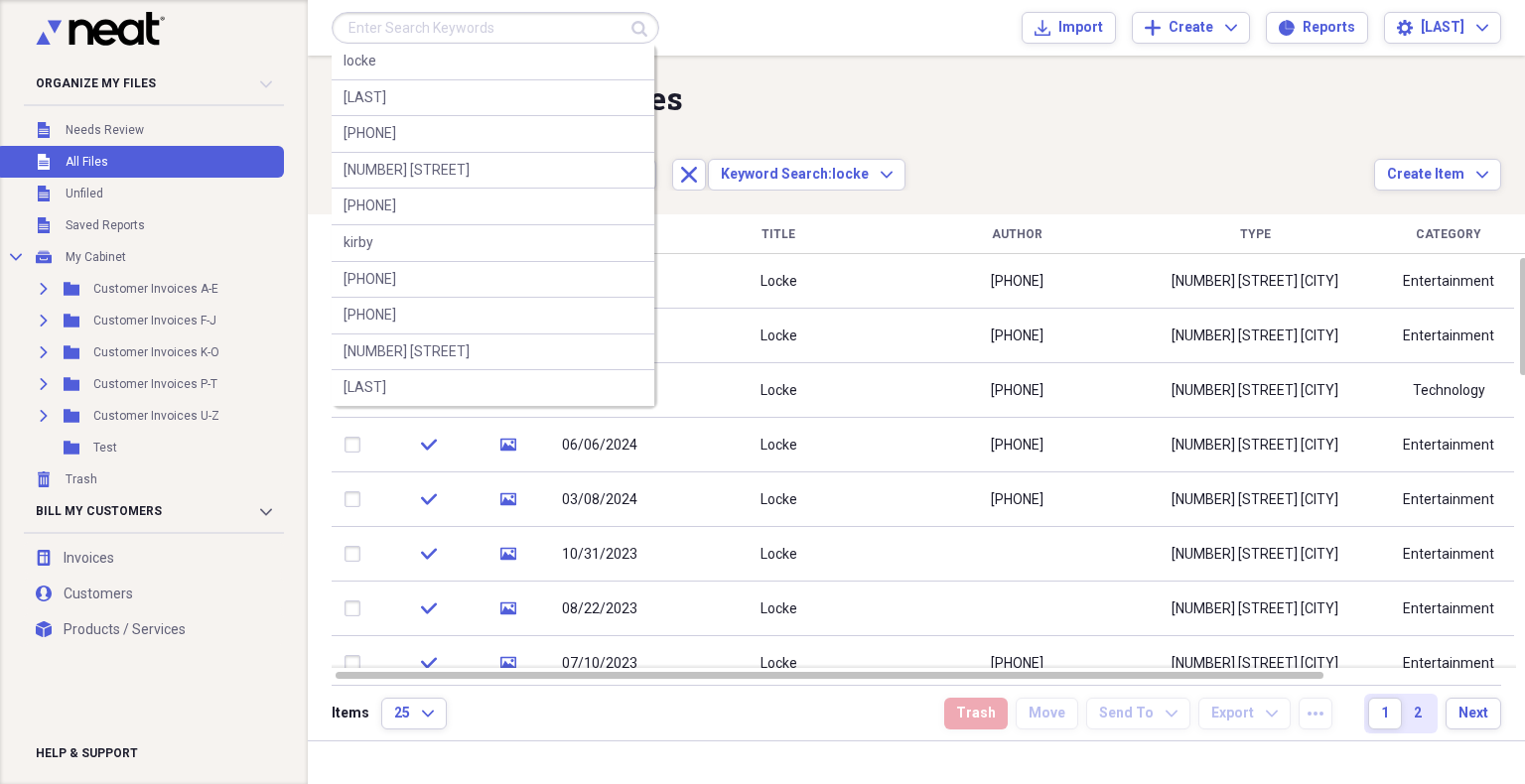 click at bounding box center (495, 28) 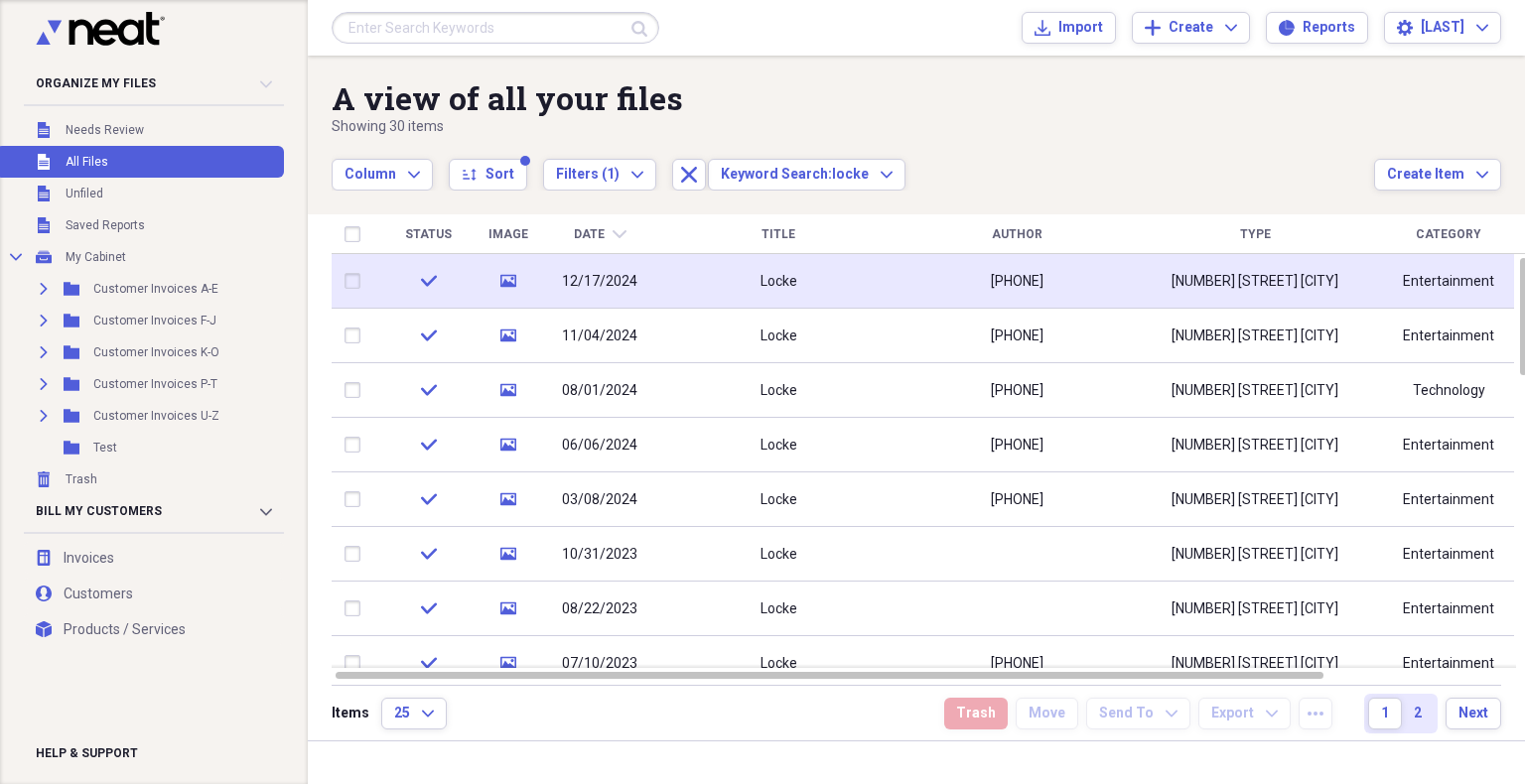 click on "[PHONE]" at bounding box center [1017, 281] 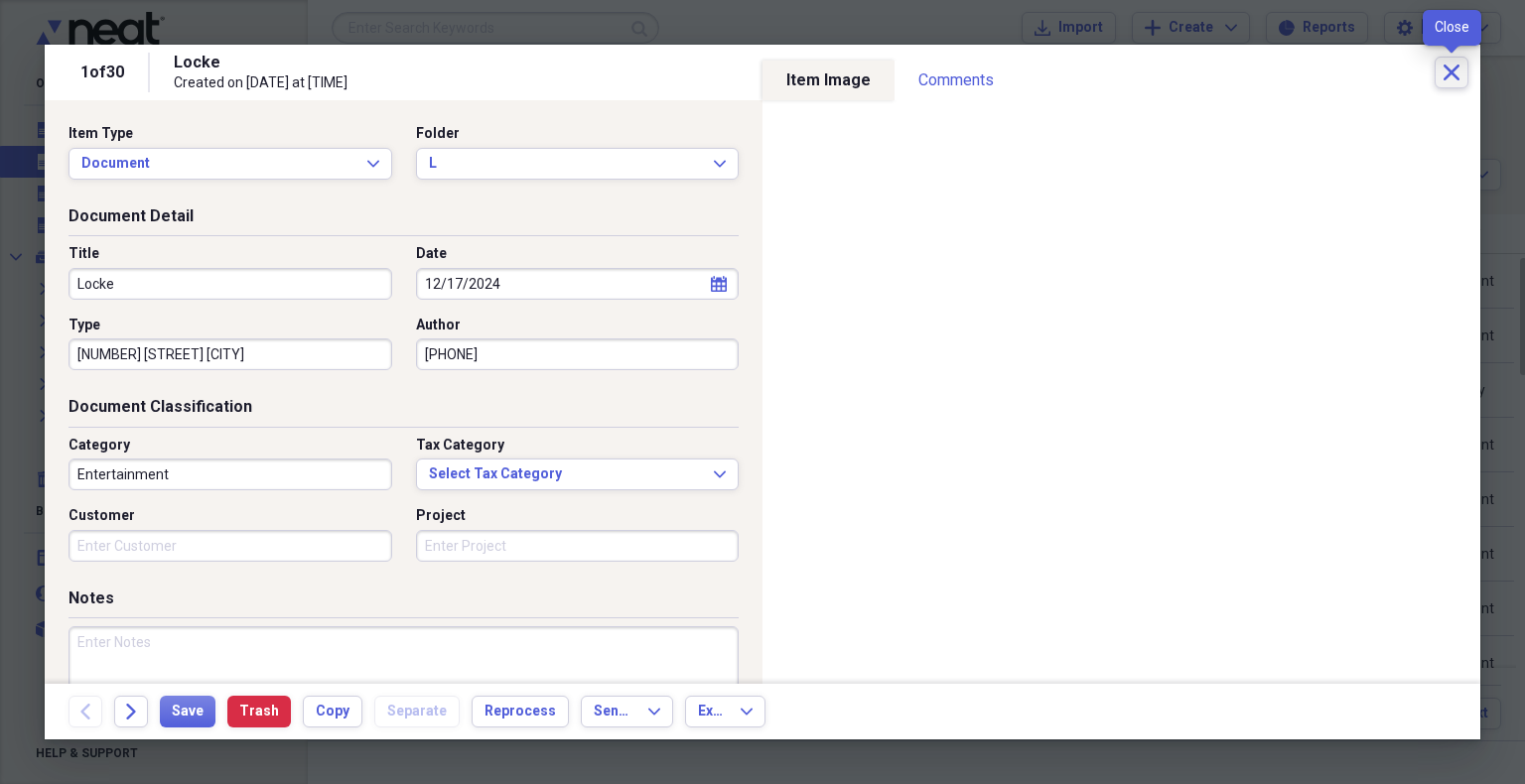 click 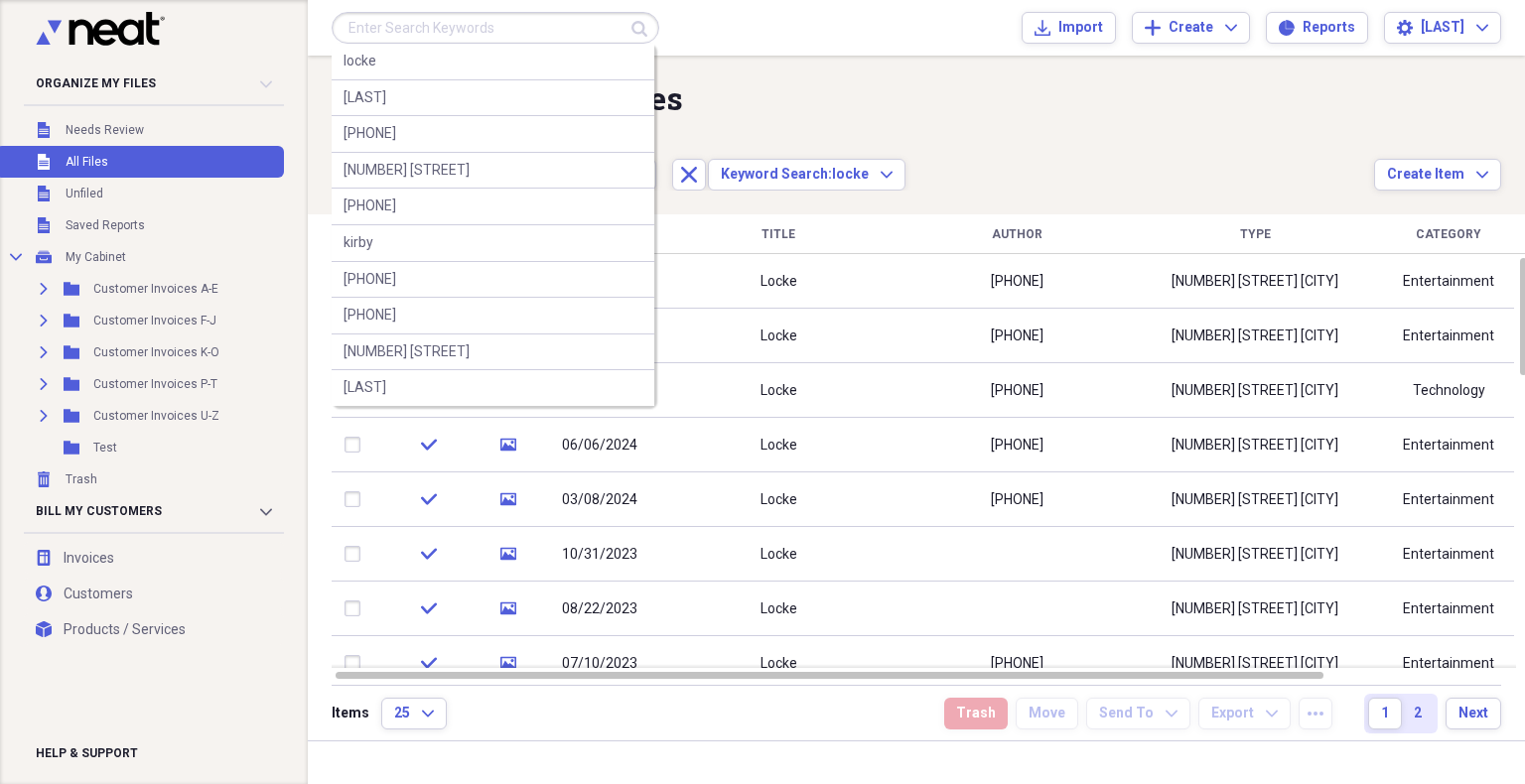 click at bounding box center (495, 28) 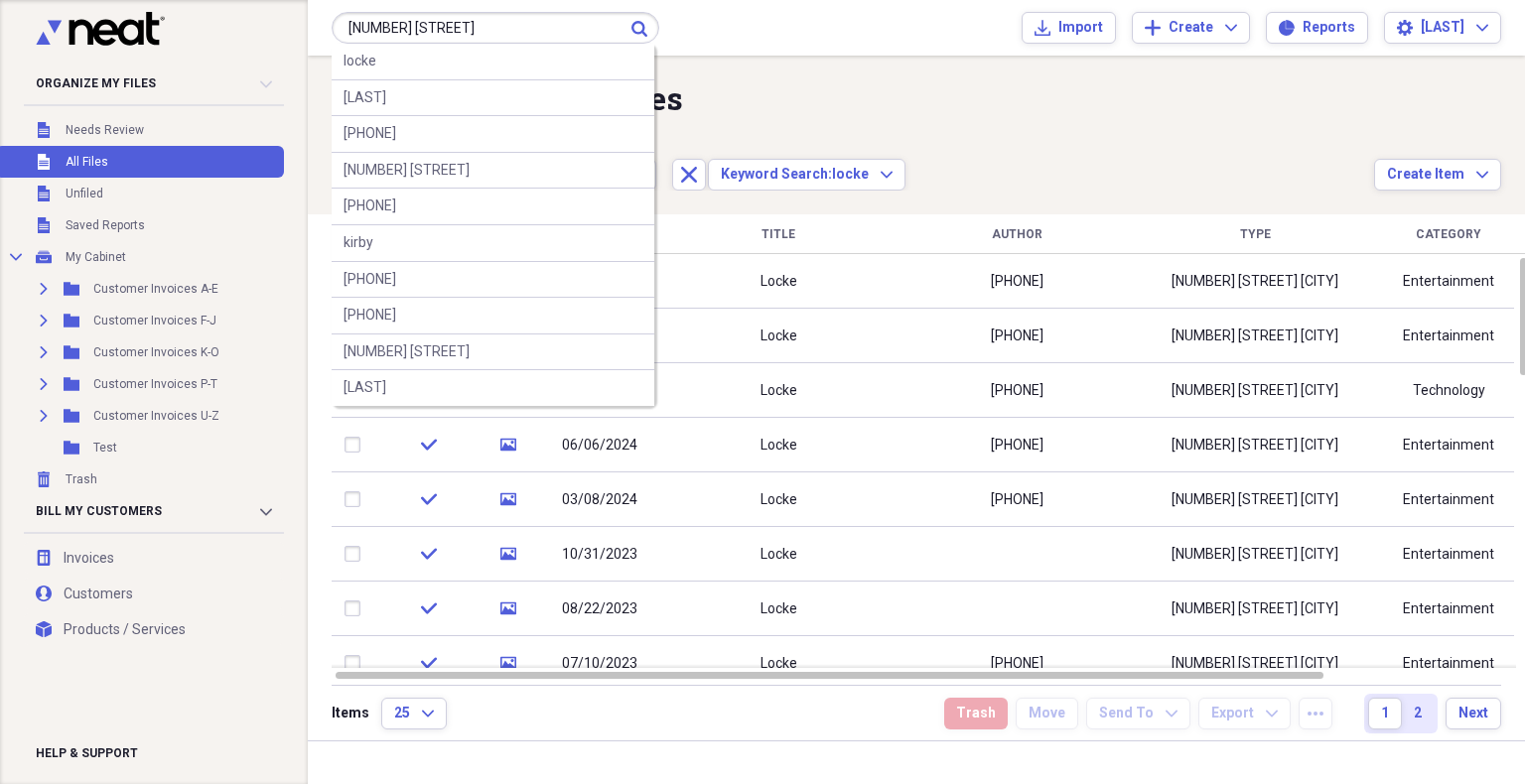 type on "[NUMBER] [STREET]" 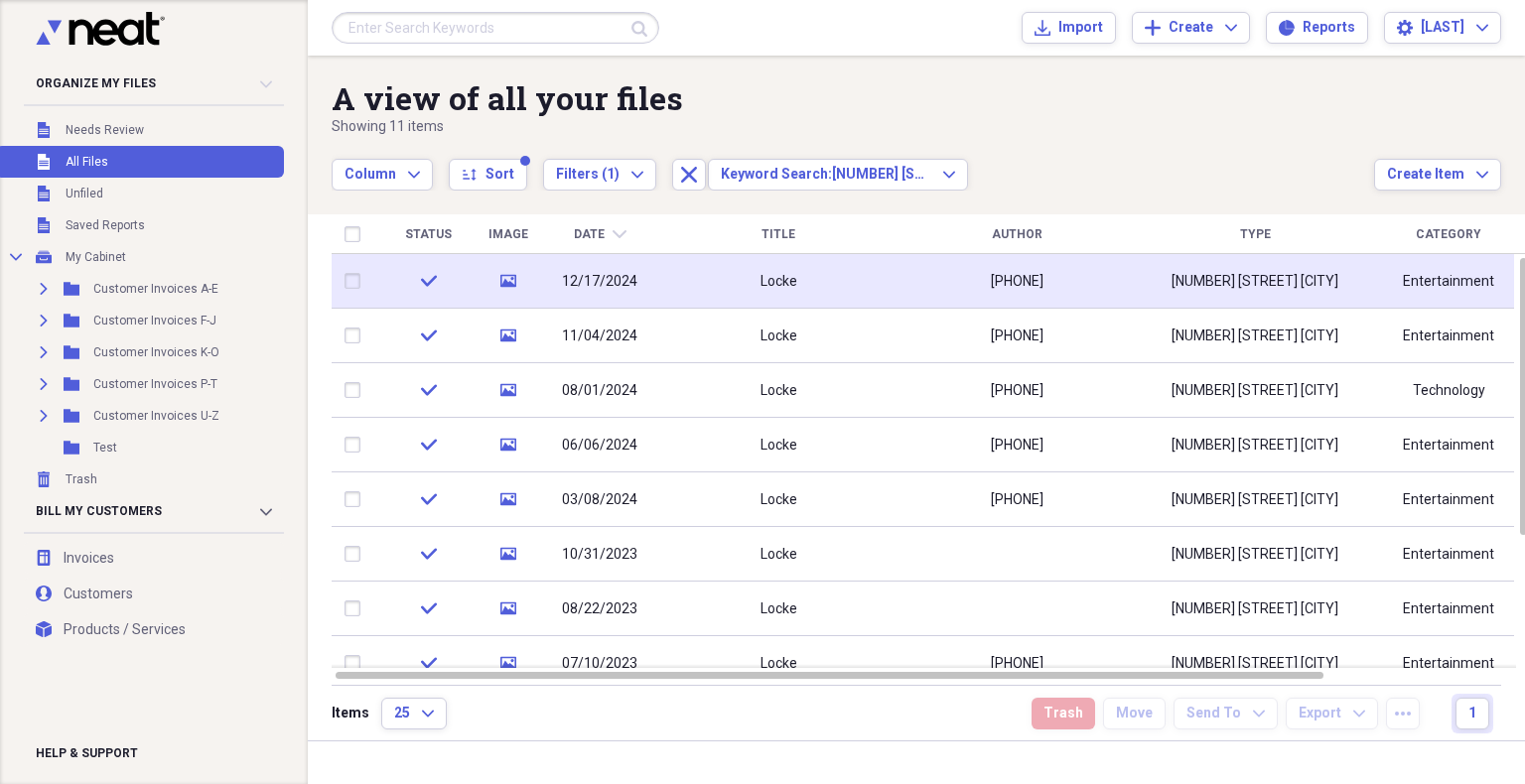 click on "Locke" at bounding box center [778, 281] 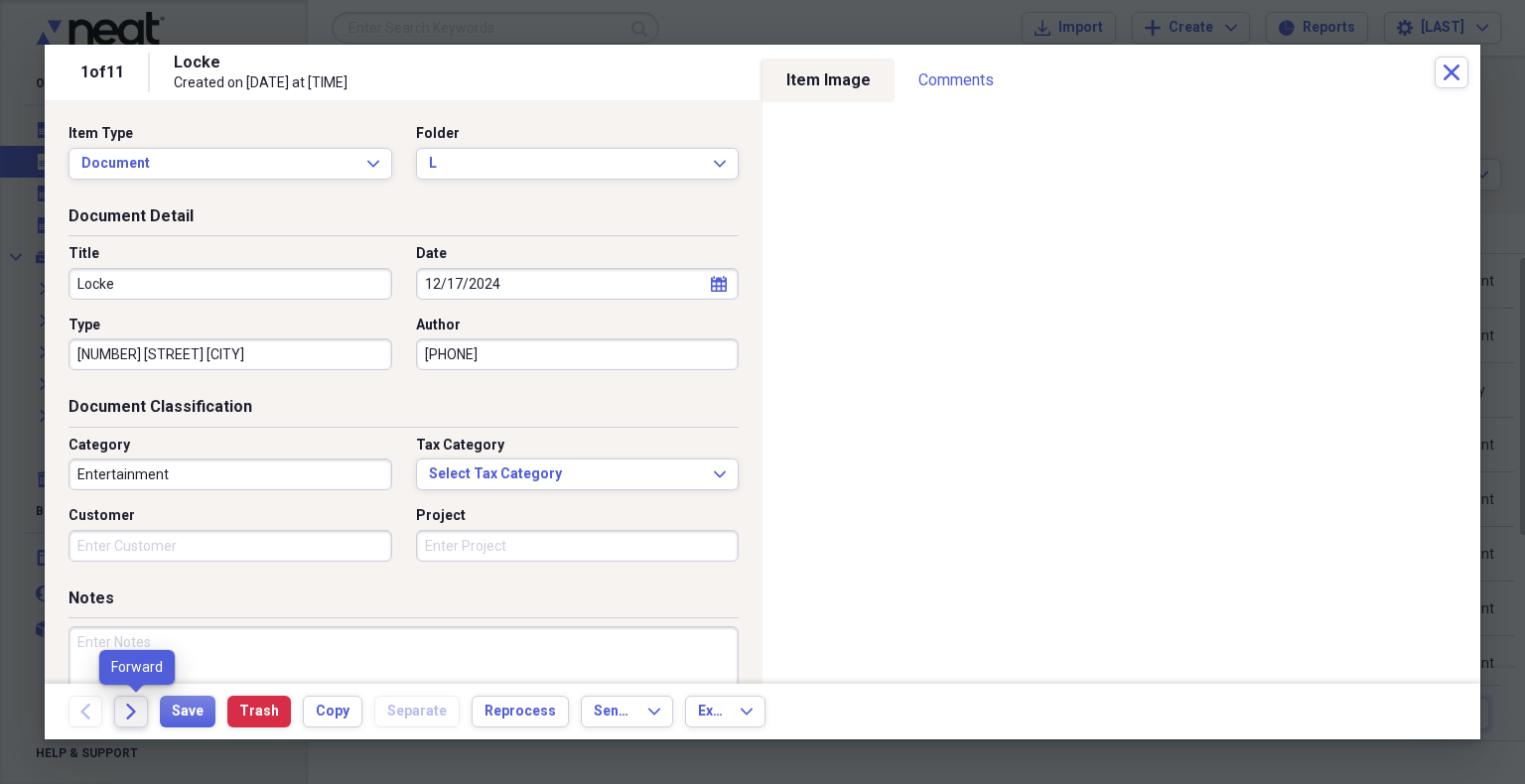 click on "Forward" 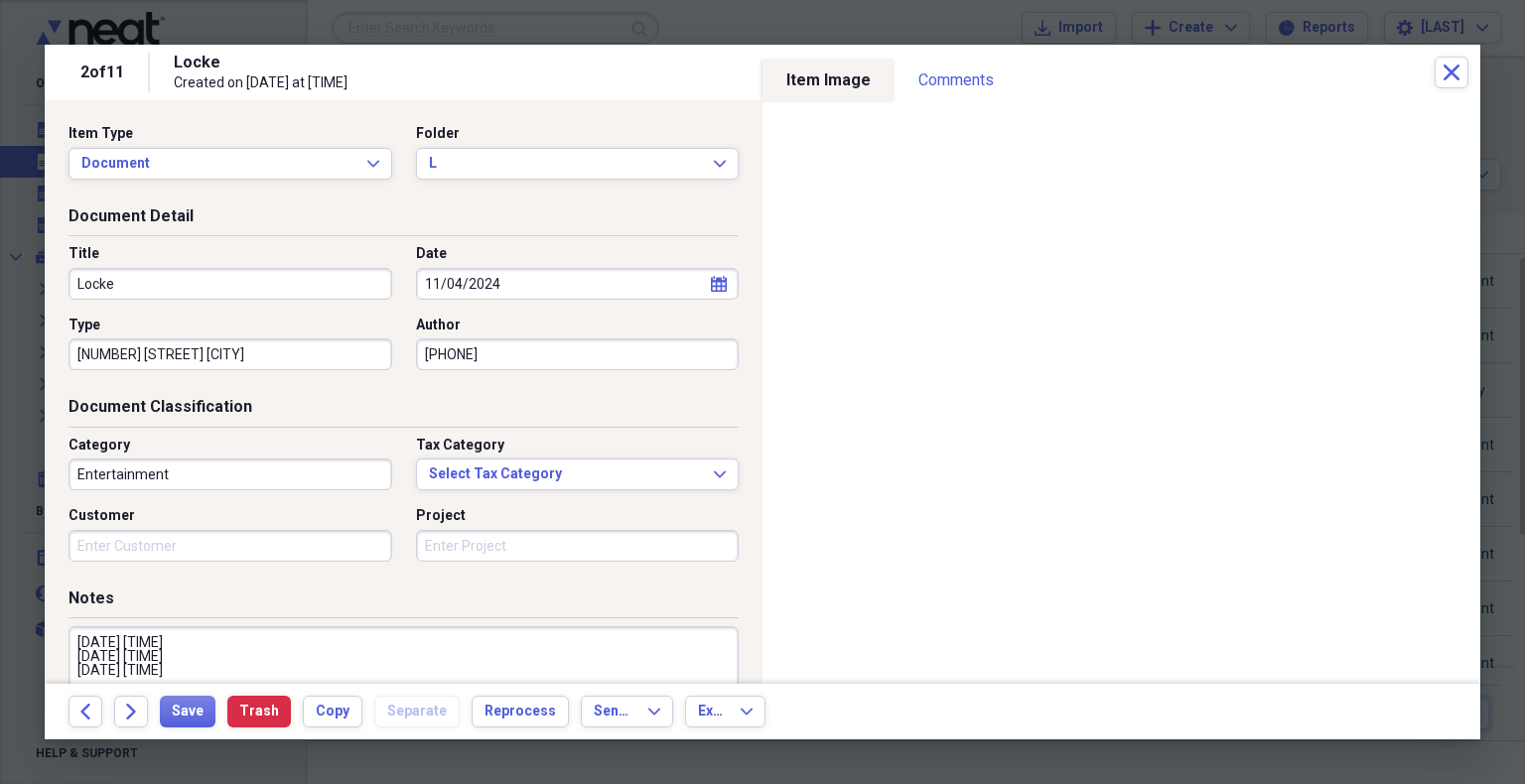 scroll, scrollTop: 99, scrollLeft: 0, axis: vertical 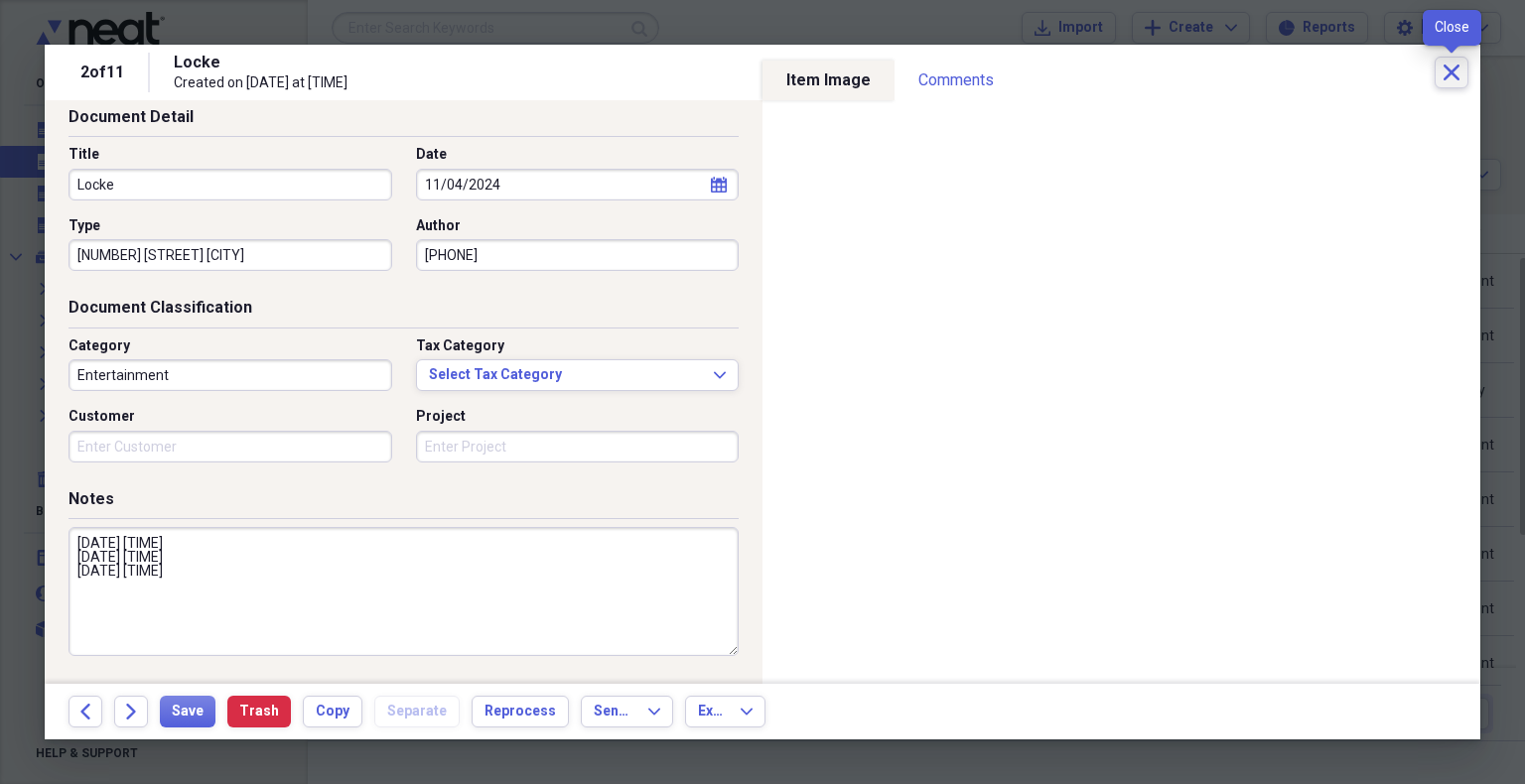 click 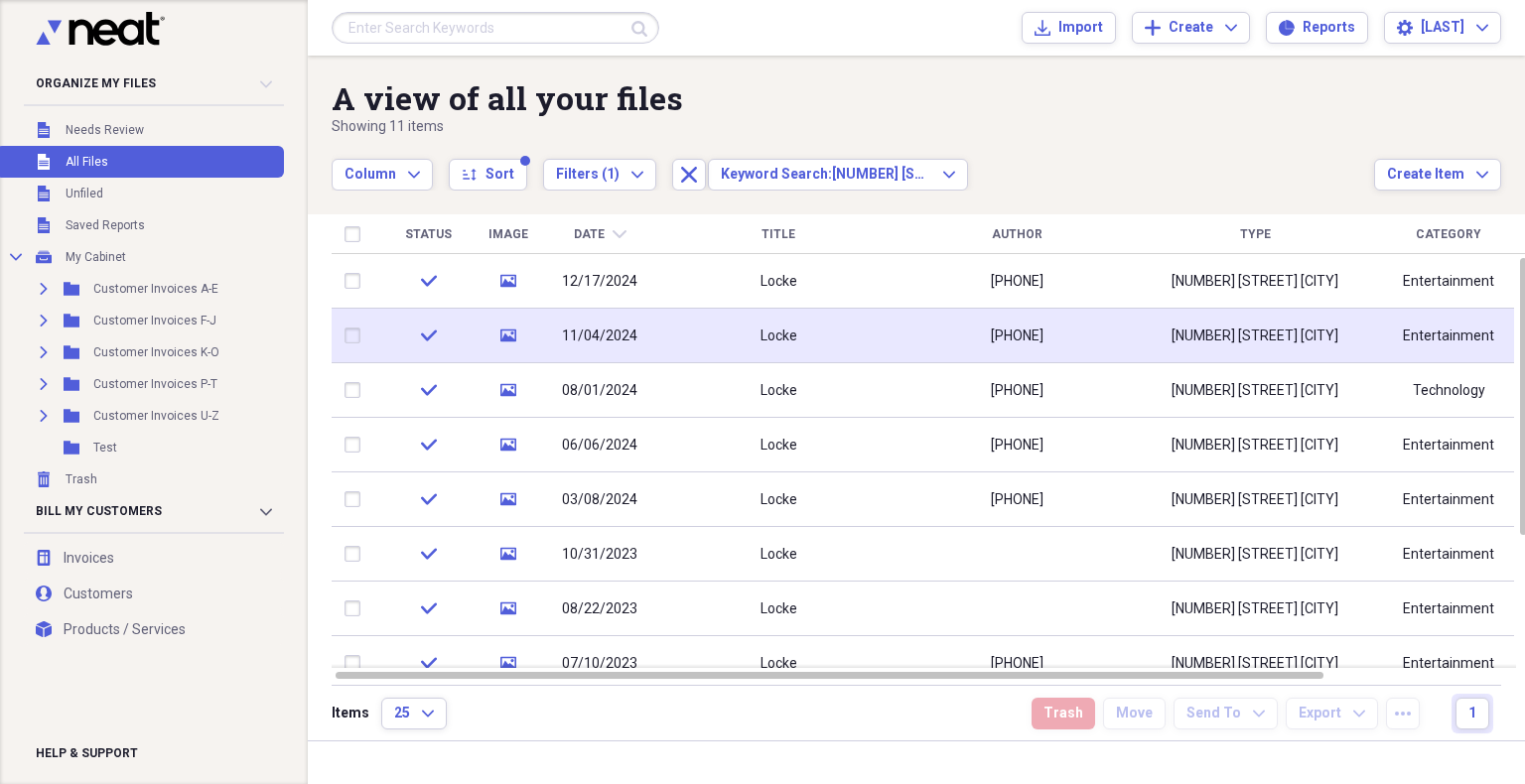 click on "[PHONE]" at bounding box center [1017, 335] 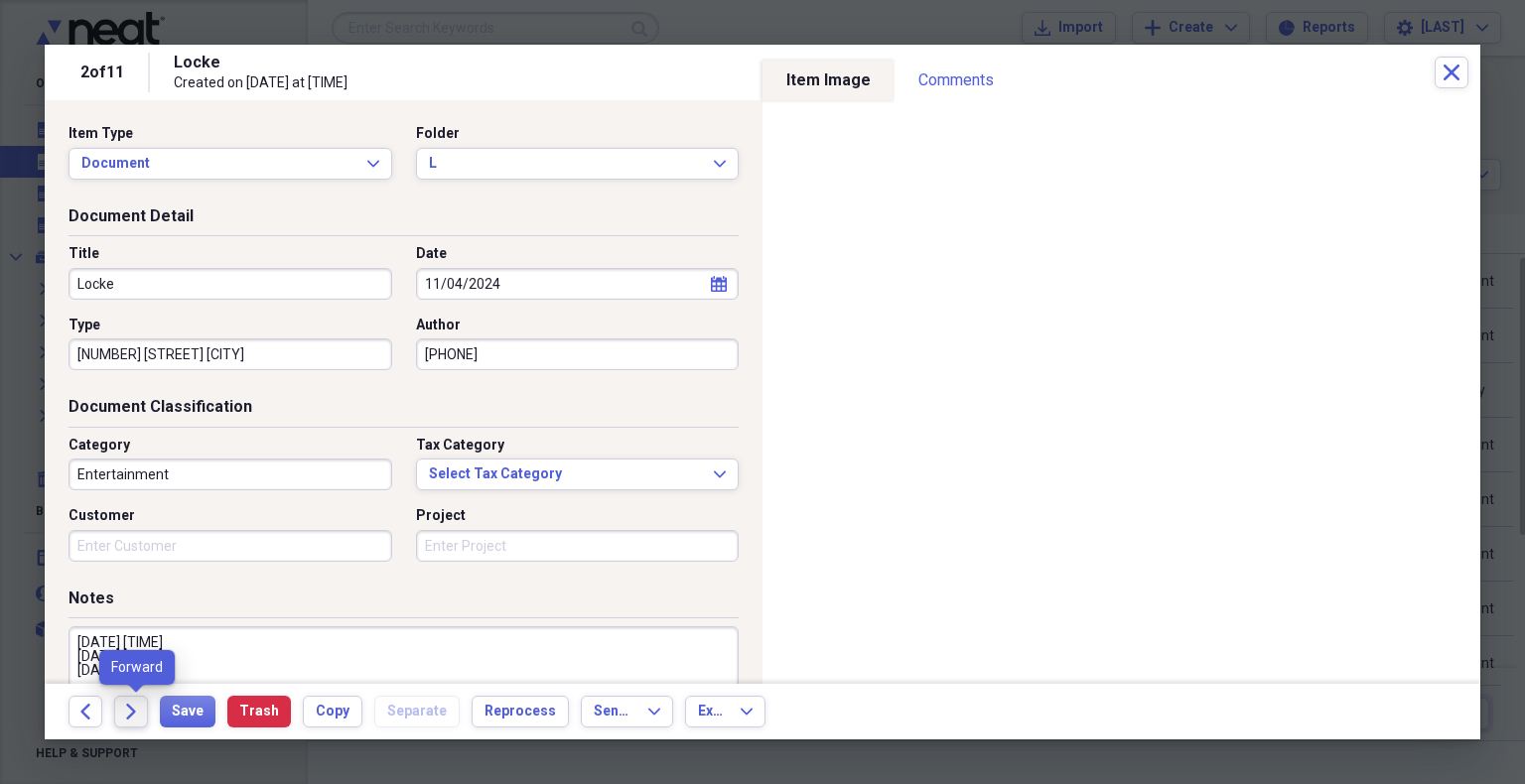 click on "Forward" 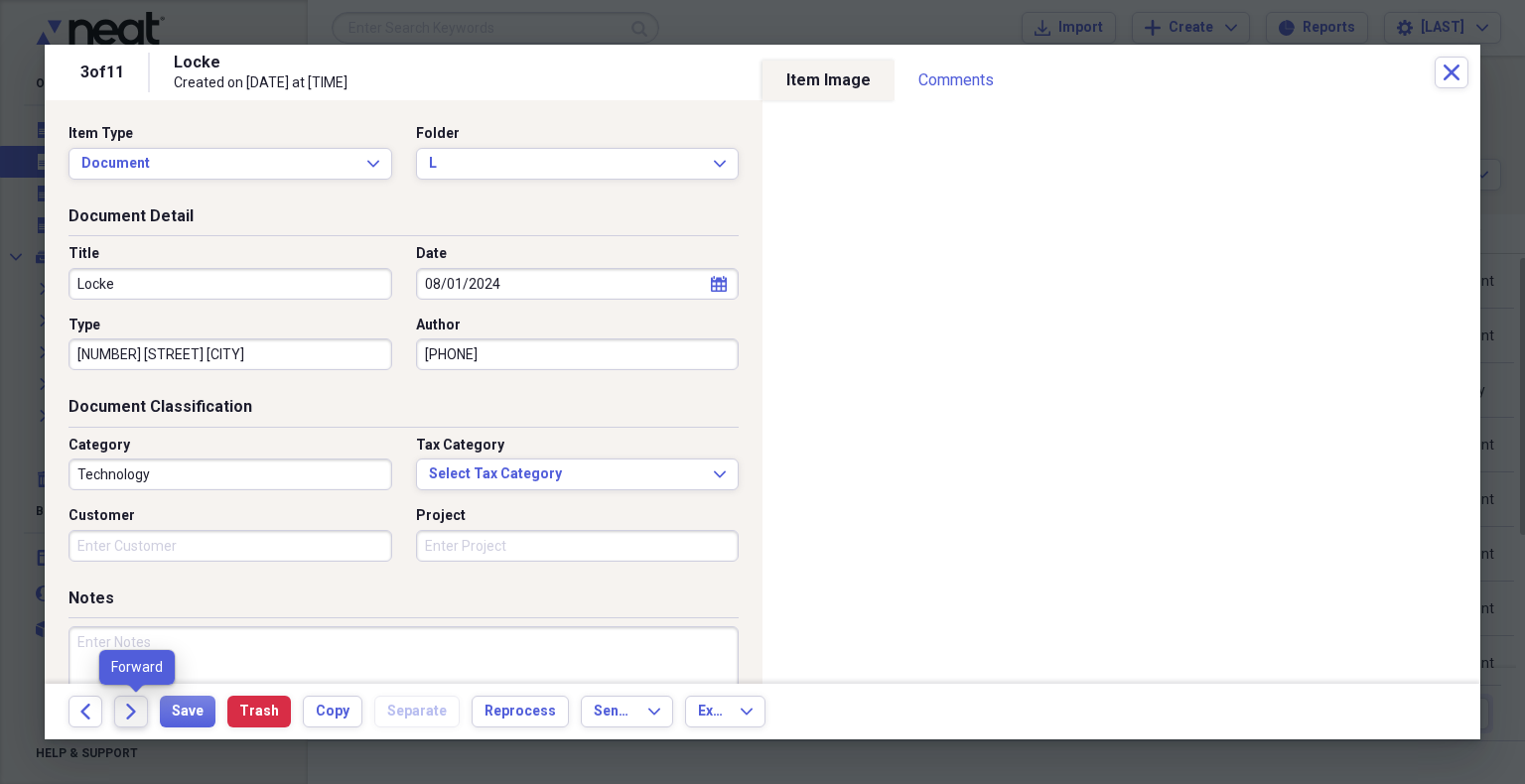 click on "Forward" 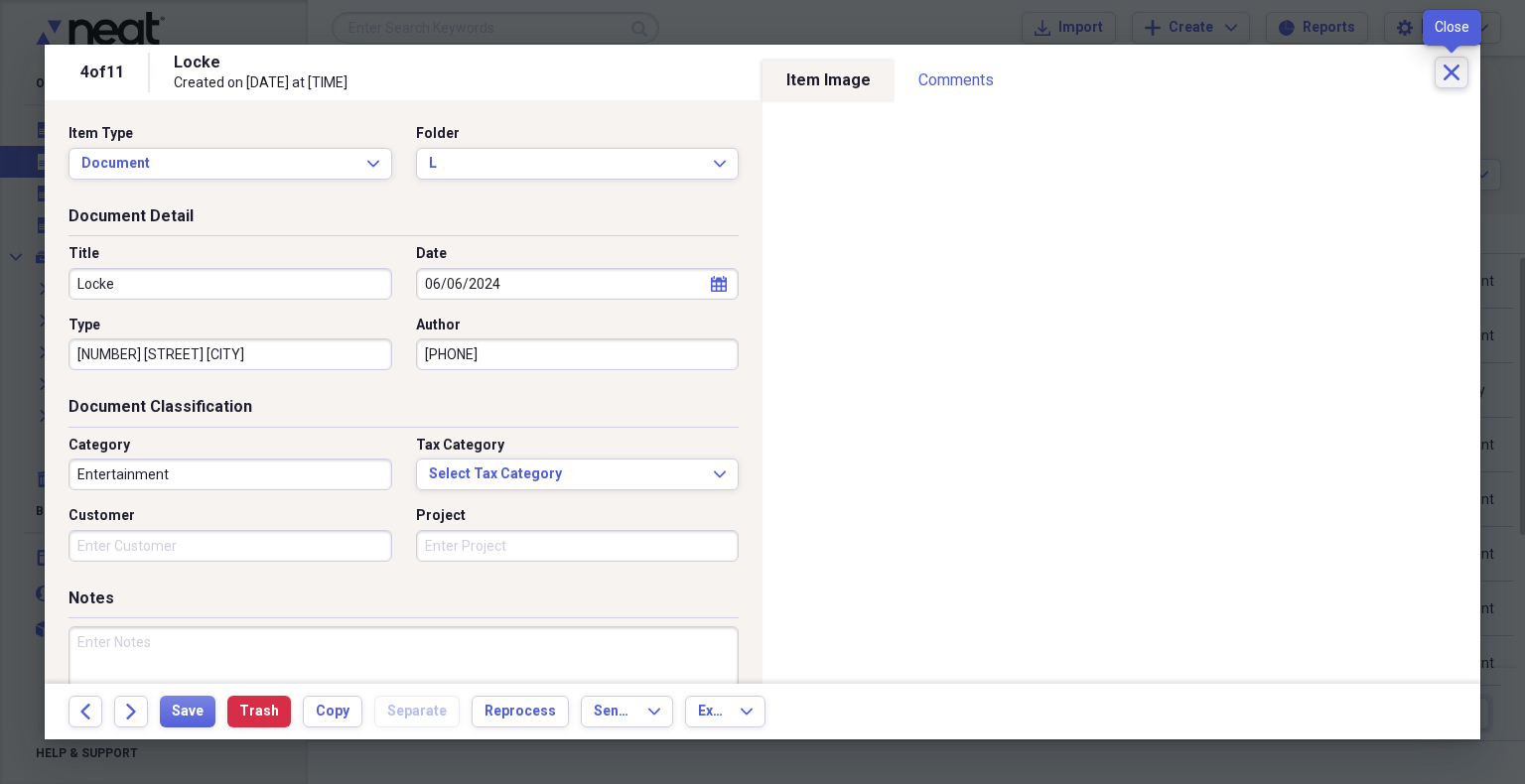 click on "Close" at bounding box center [1452, 72] 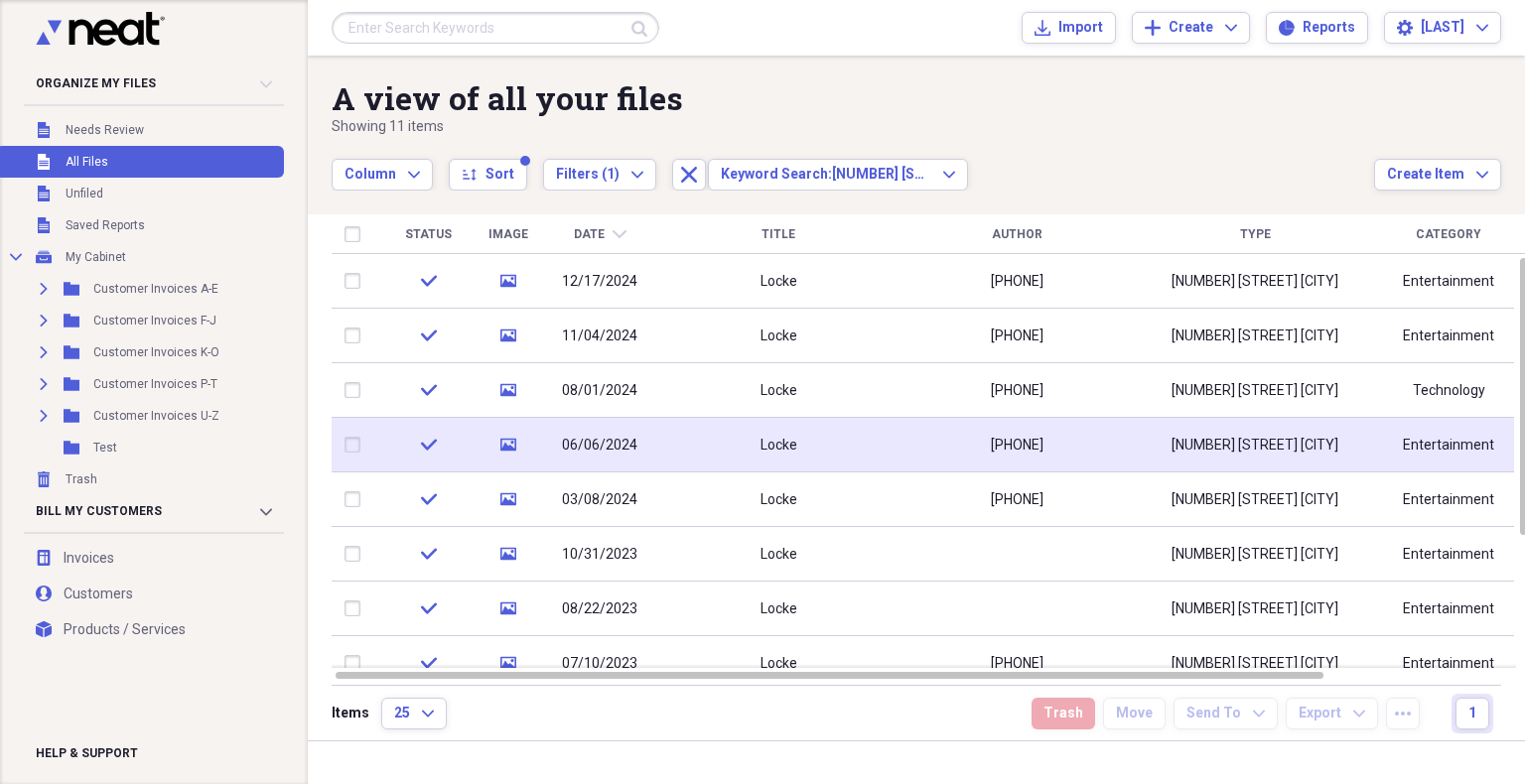 click on "[PHONE]" at bounding box center [1017, 446] 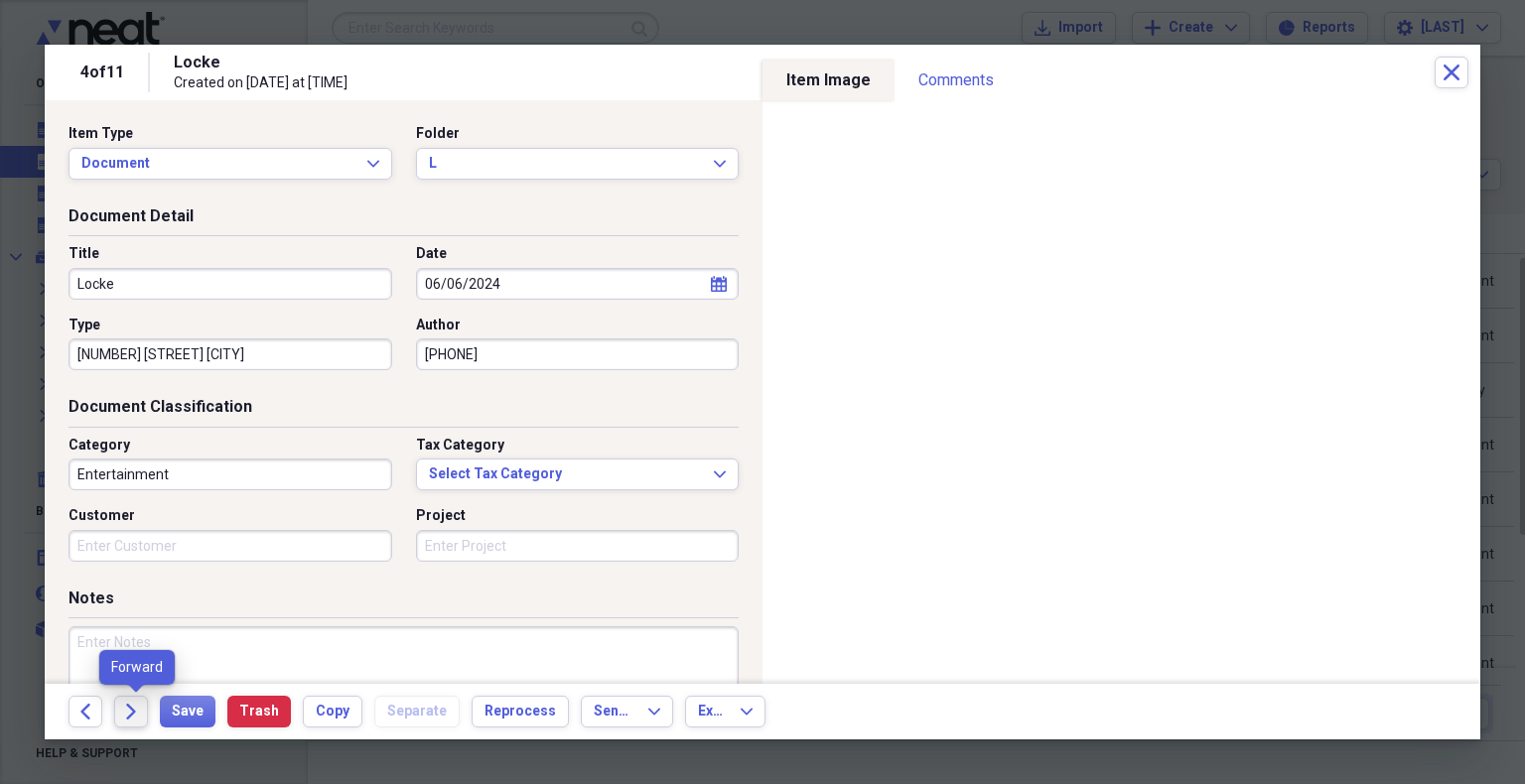 click on "Forward" 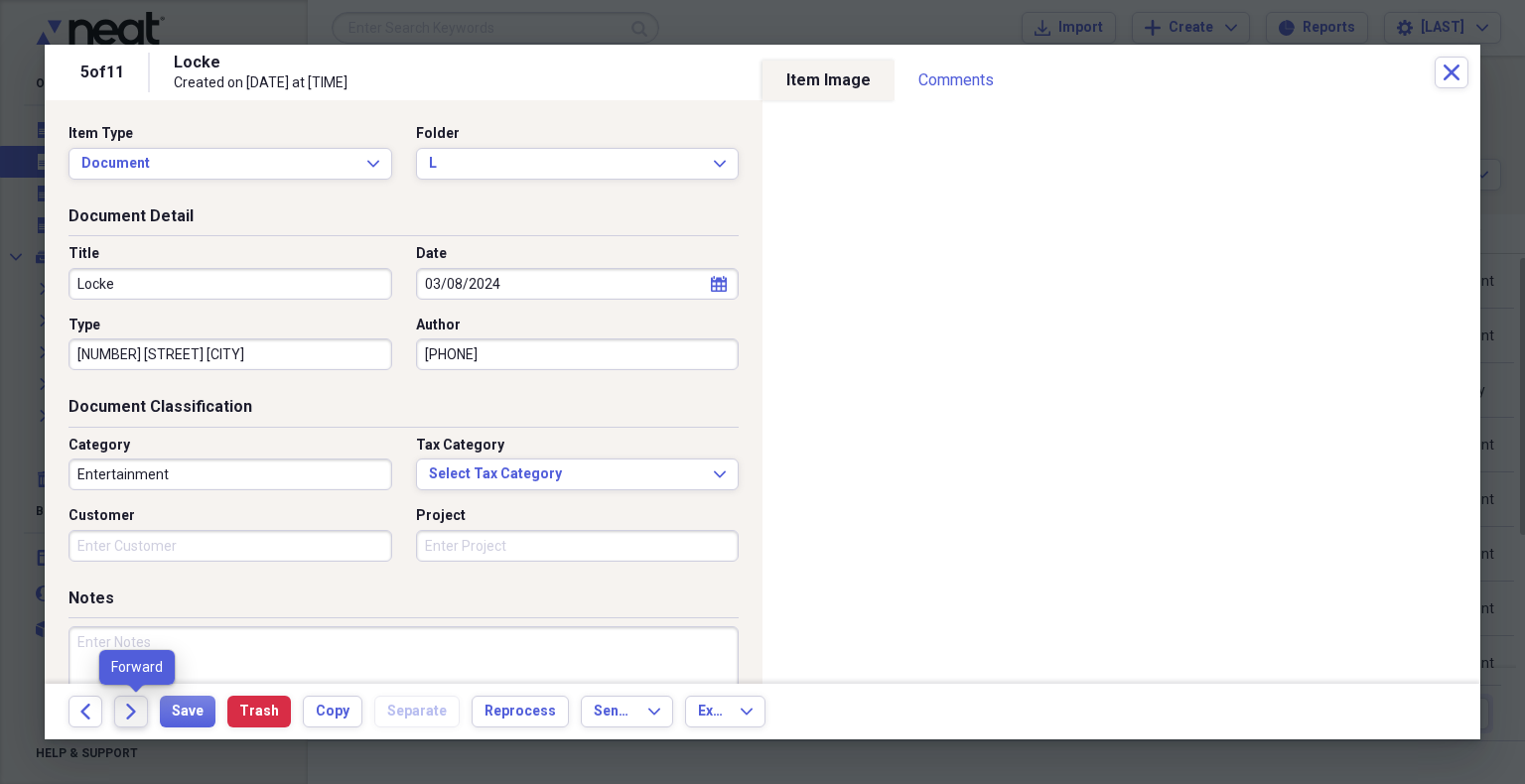 click on "Forward" 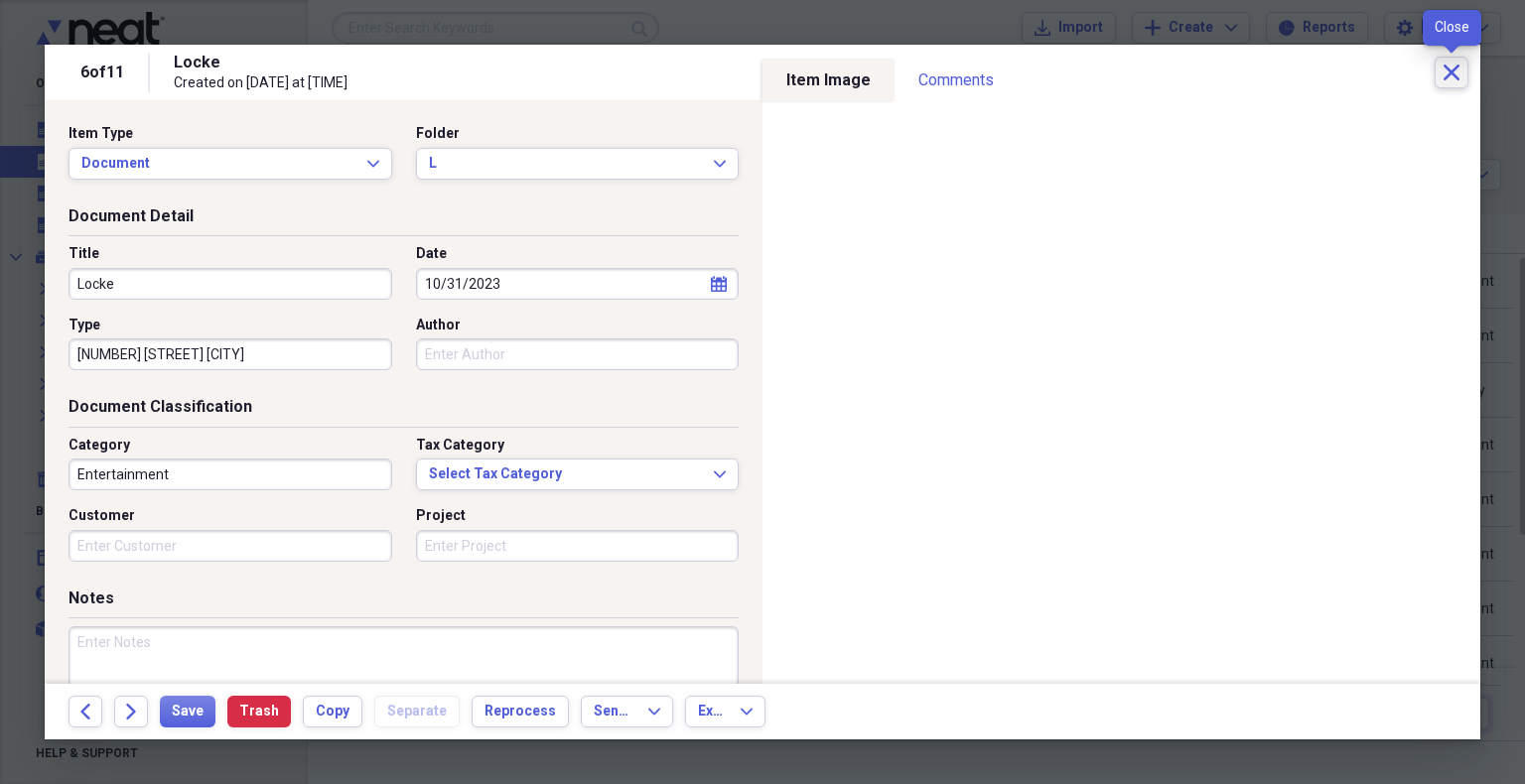 click on "Close" 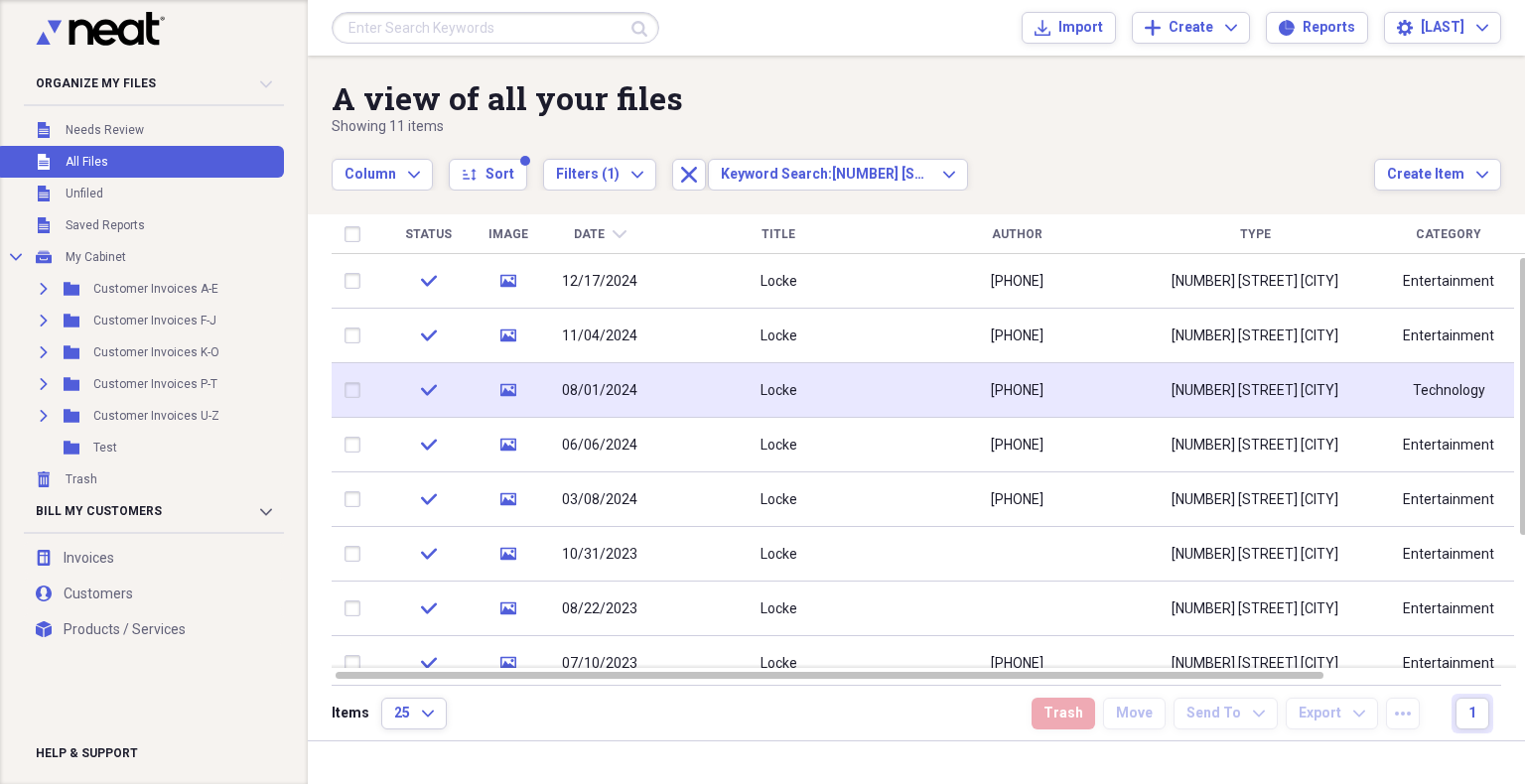 click on "Locke" at bounding box center (778, 391) 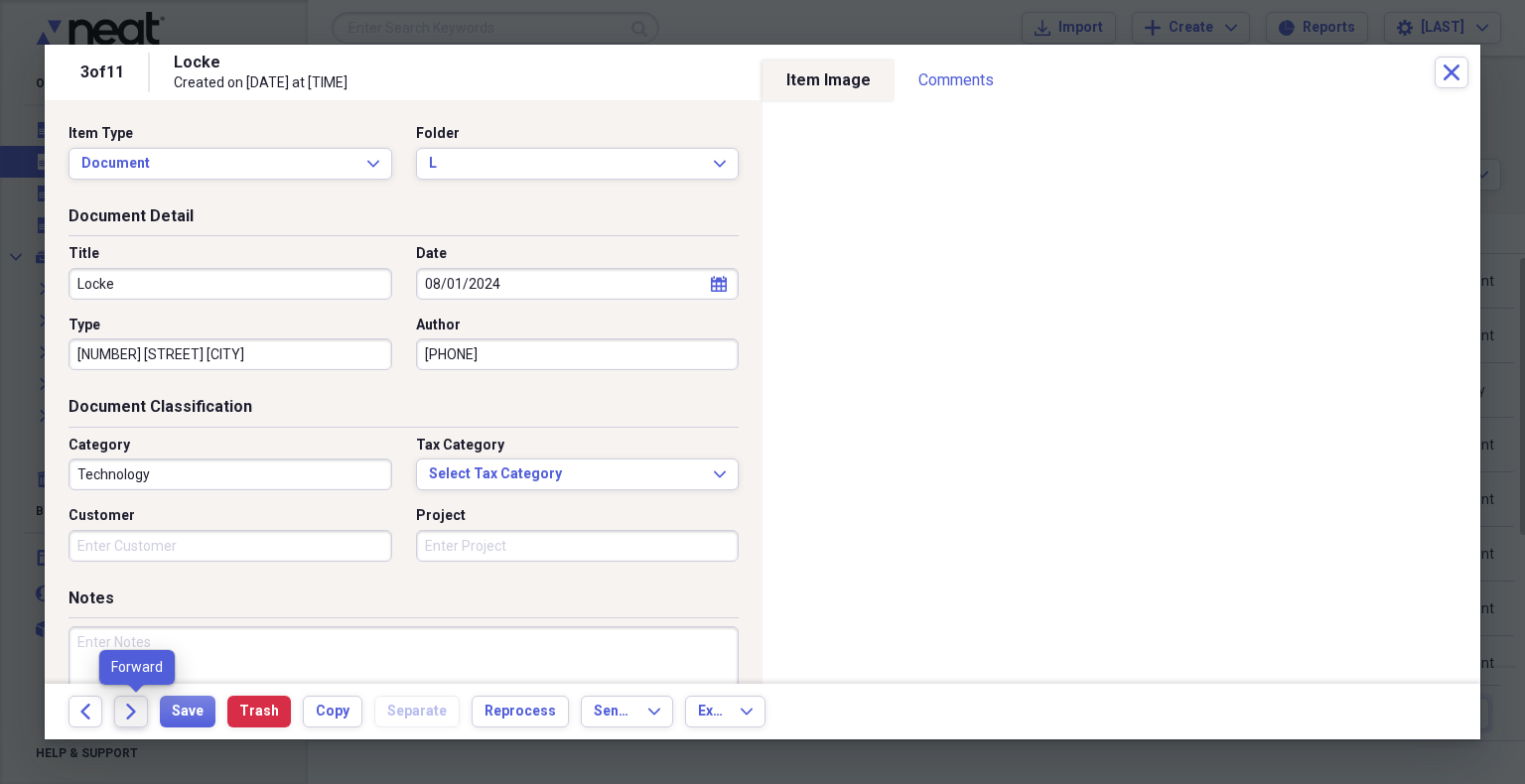 click 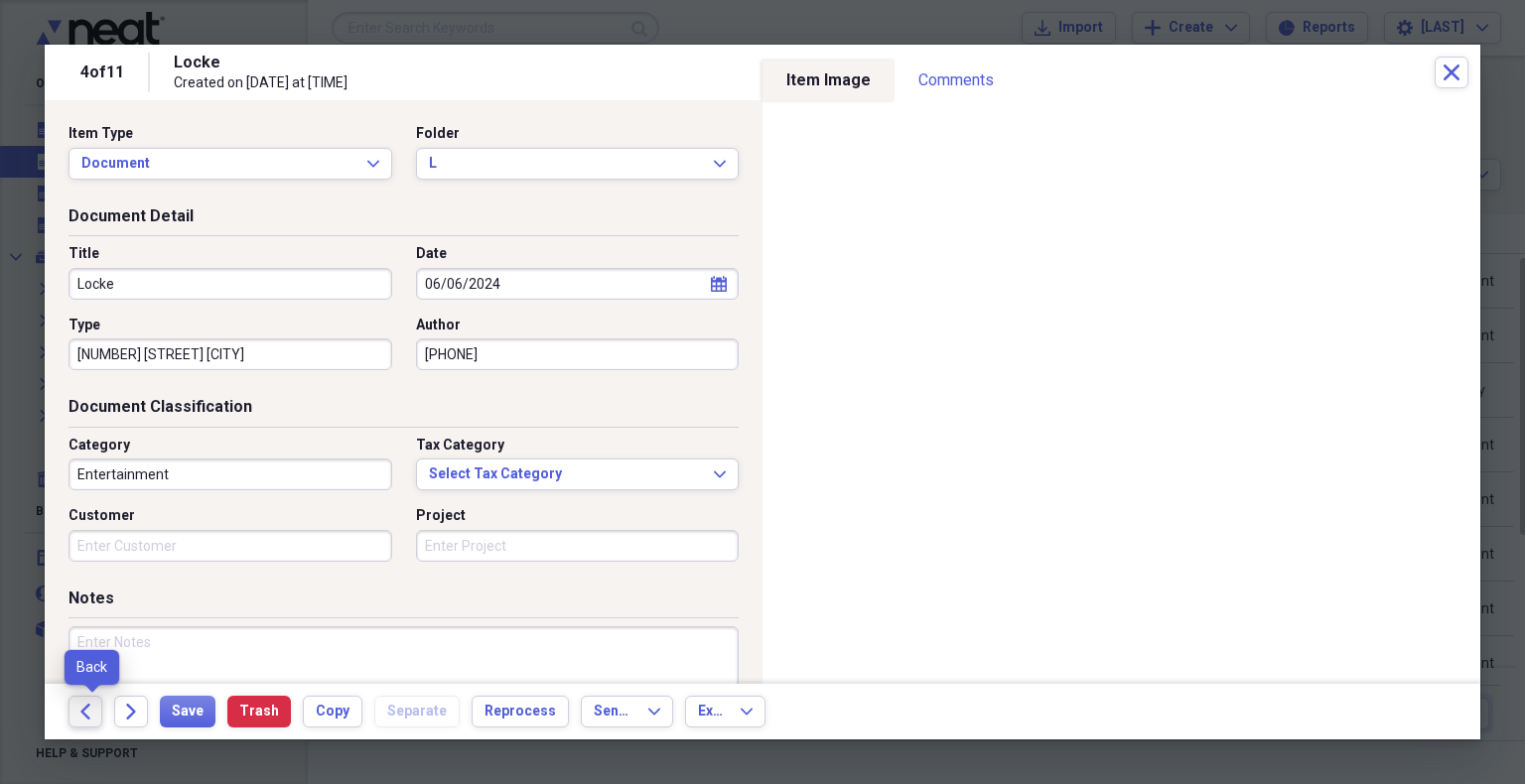 click on "Back" 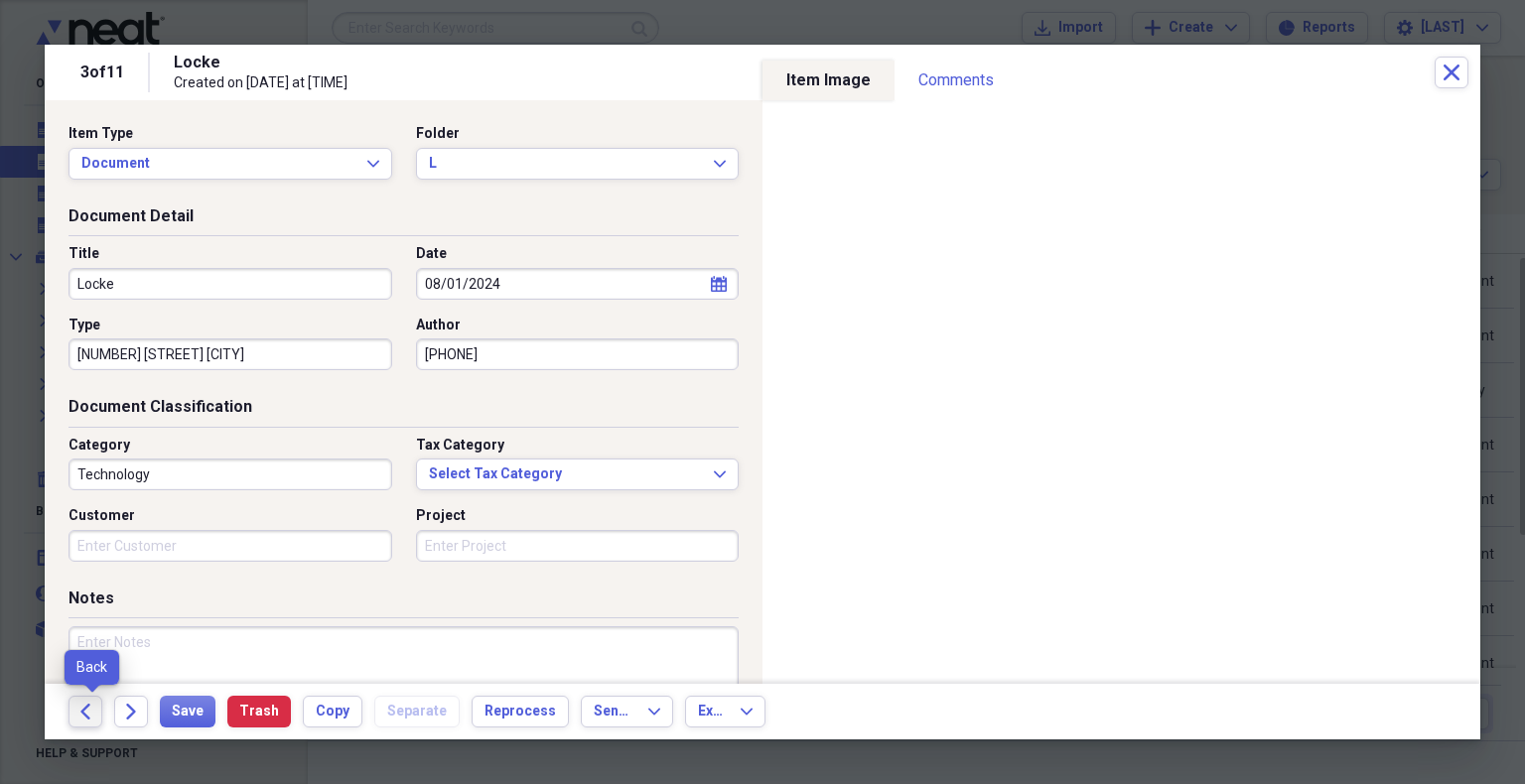 click on "Back" 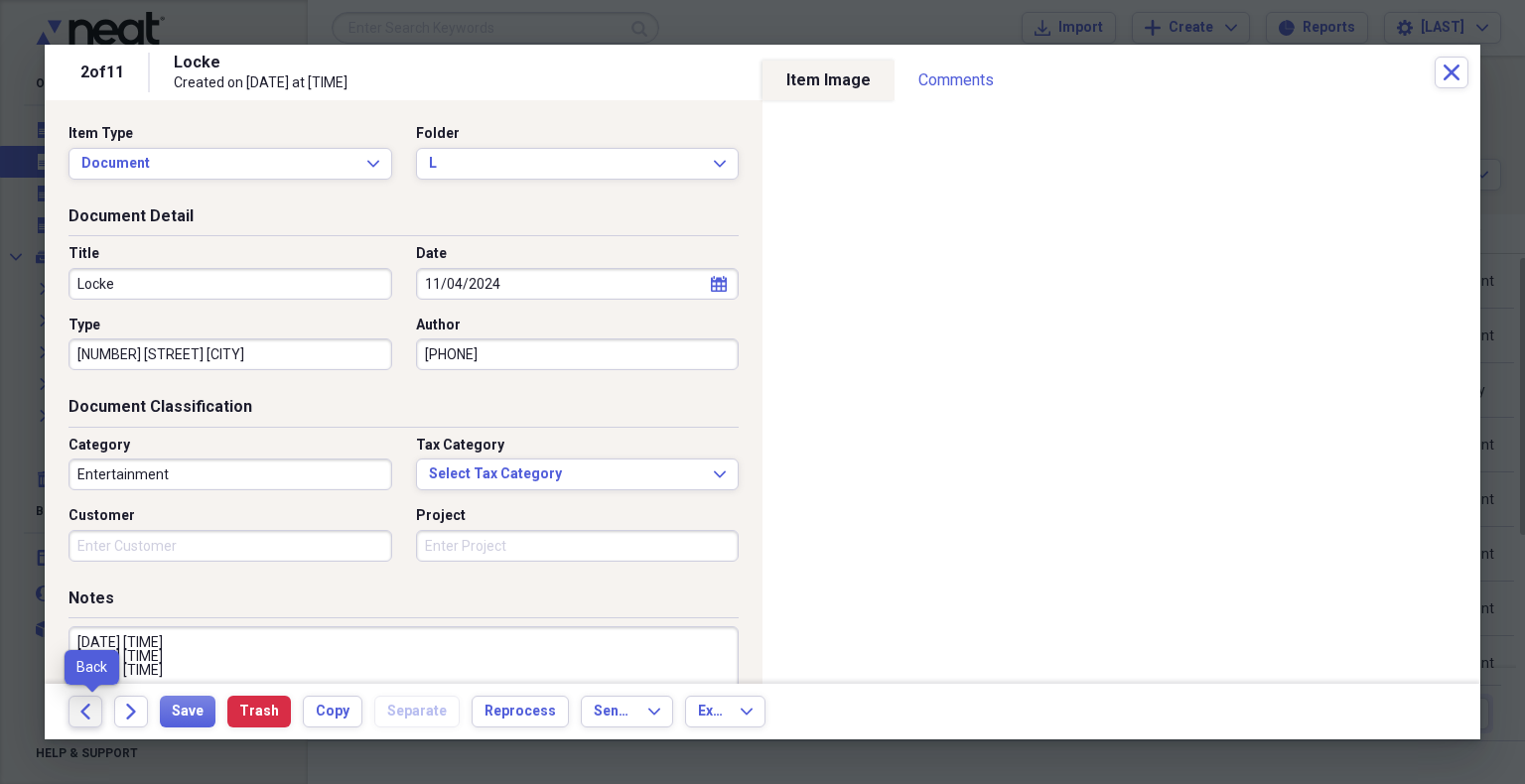 click on "Back" 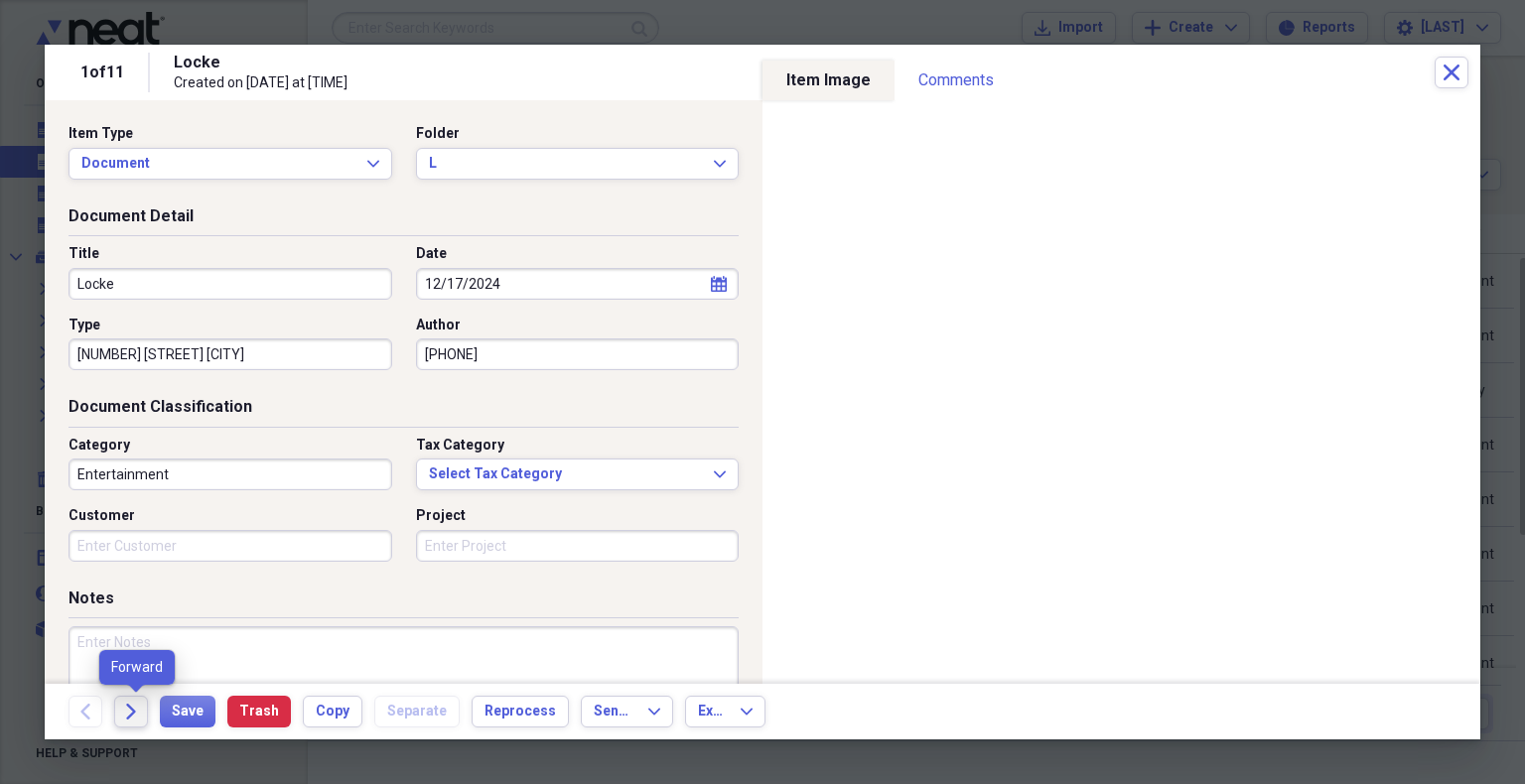 click on "Forward" at bounding box center (131, 712) 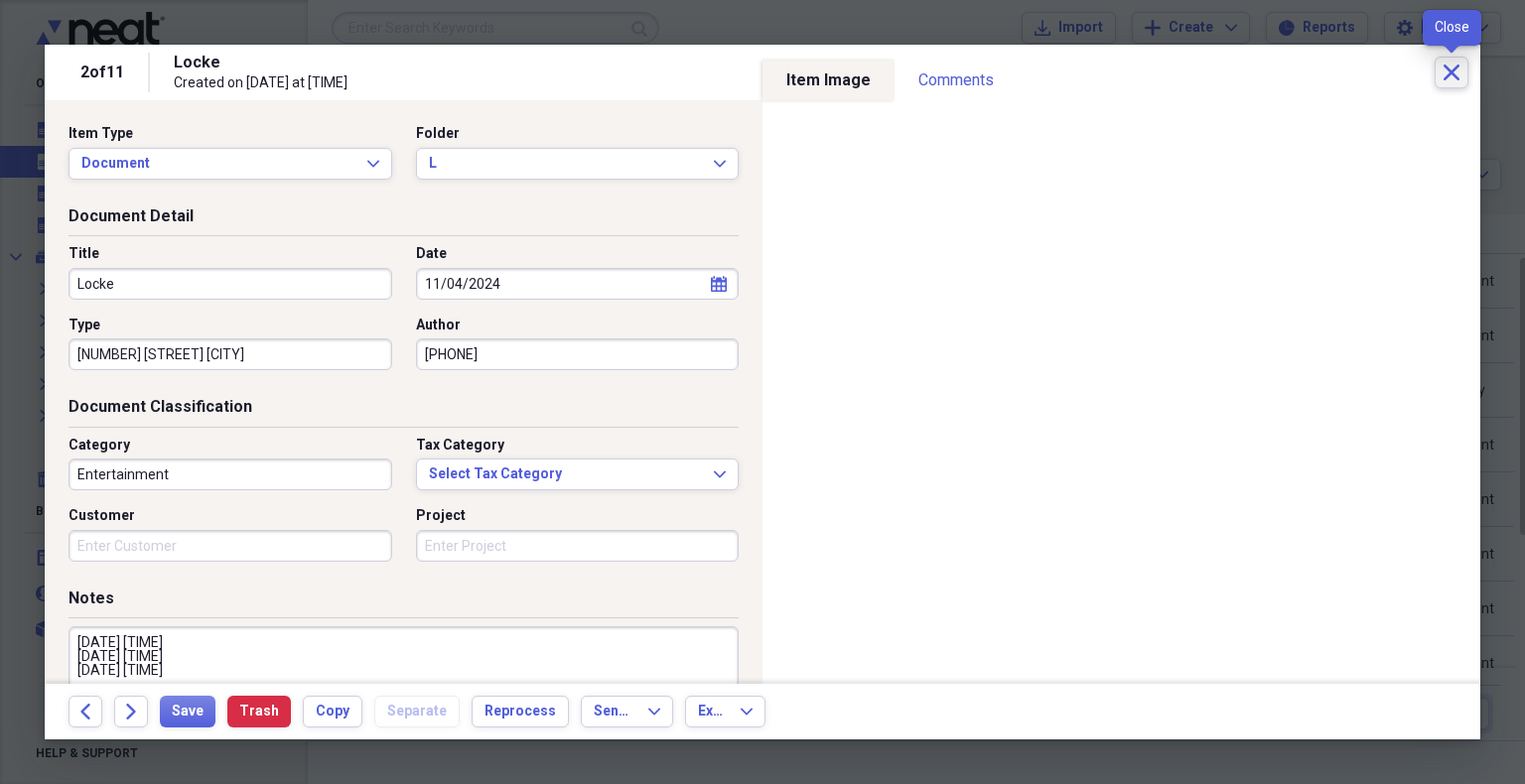 click on "Close" at bounding box center [1452, 72] 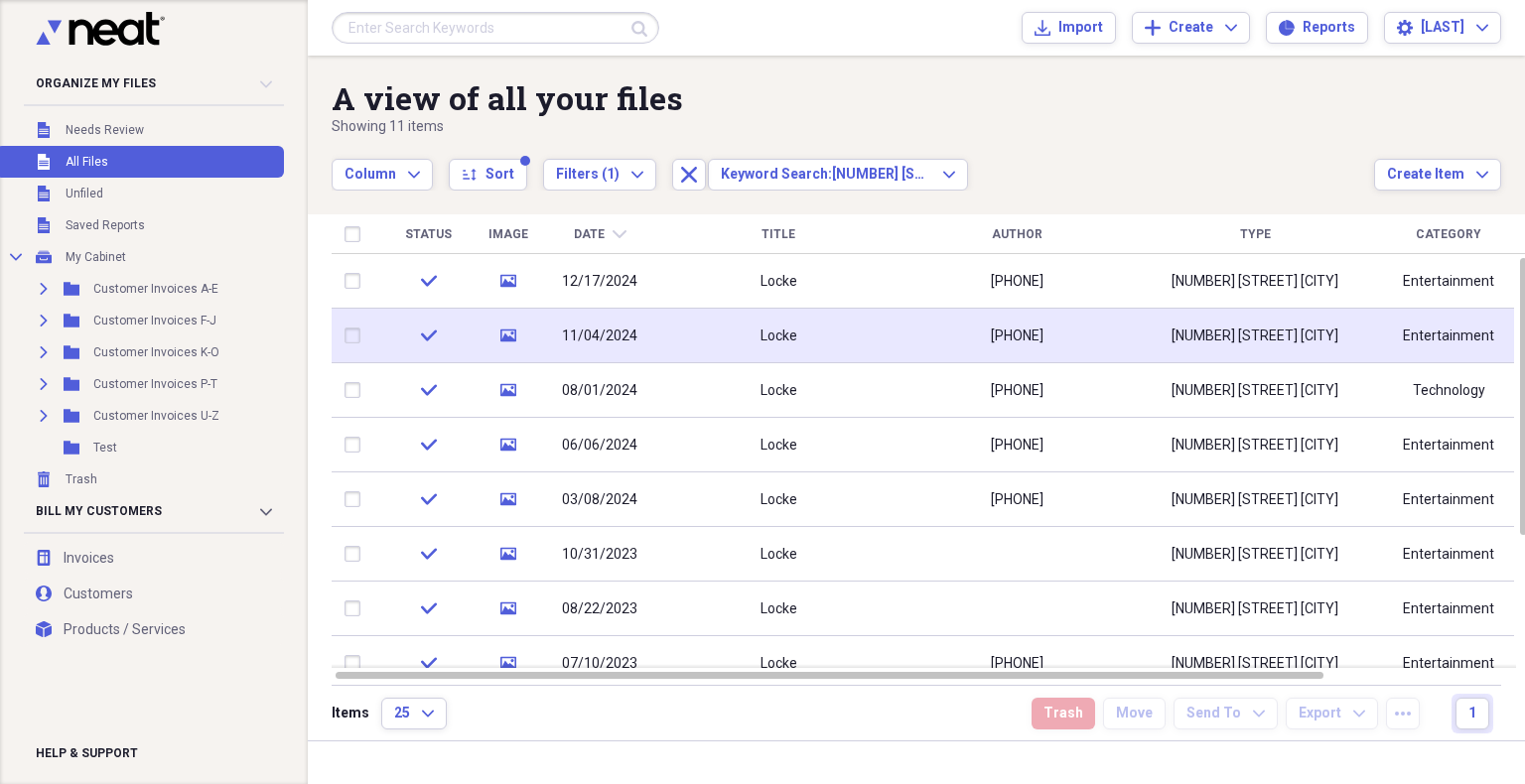 click on "11/04/2024" at bounding box center (600, 336) 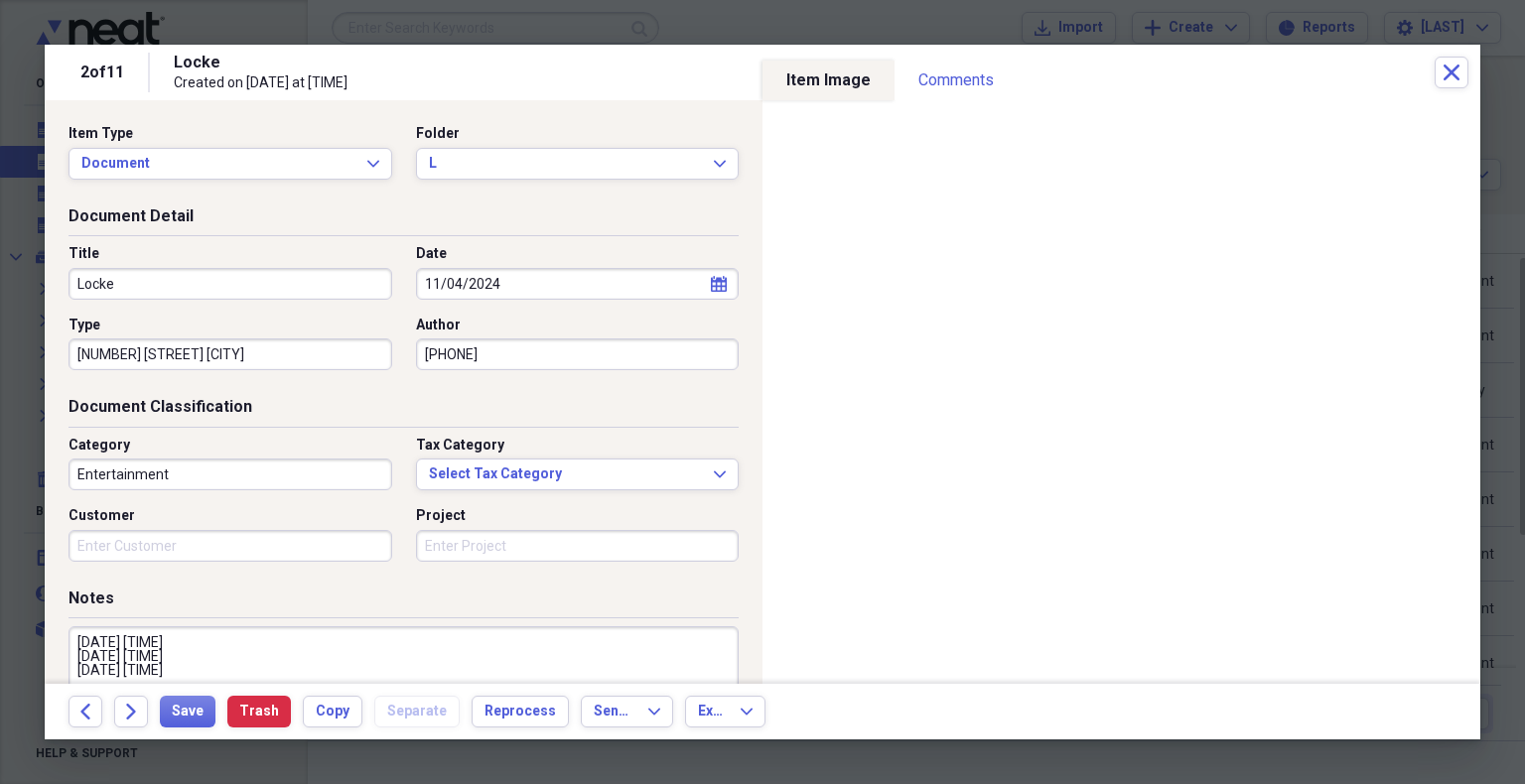 click on "[DATE] [TIME]
[DATE] [TIME]
[DATE] [TIME]" at bounding box center [403, 691] 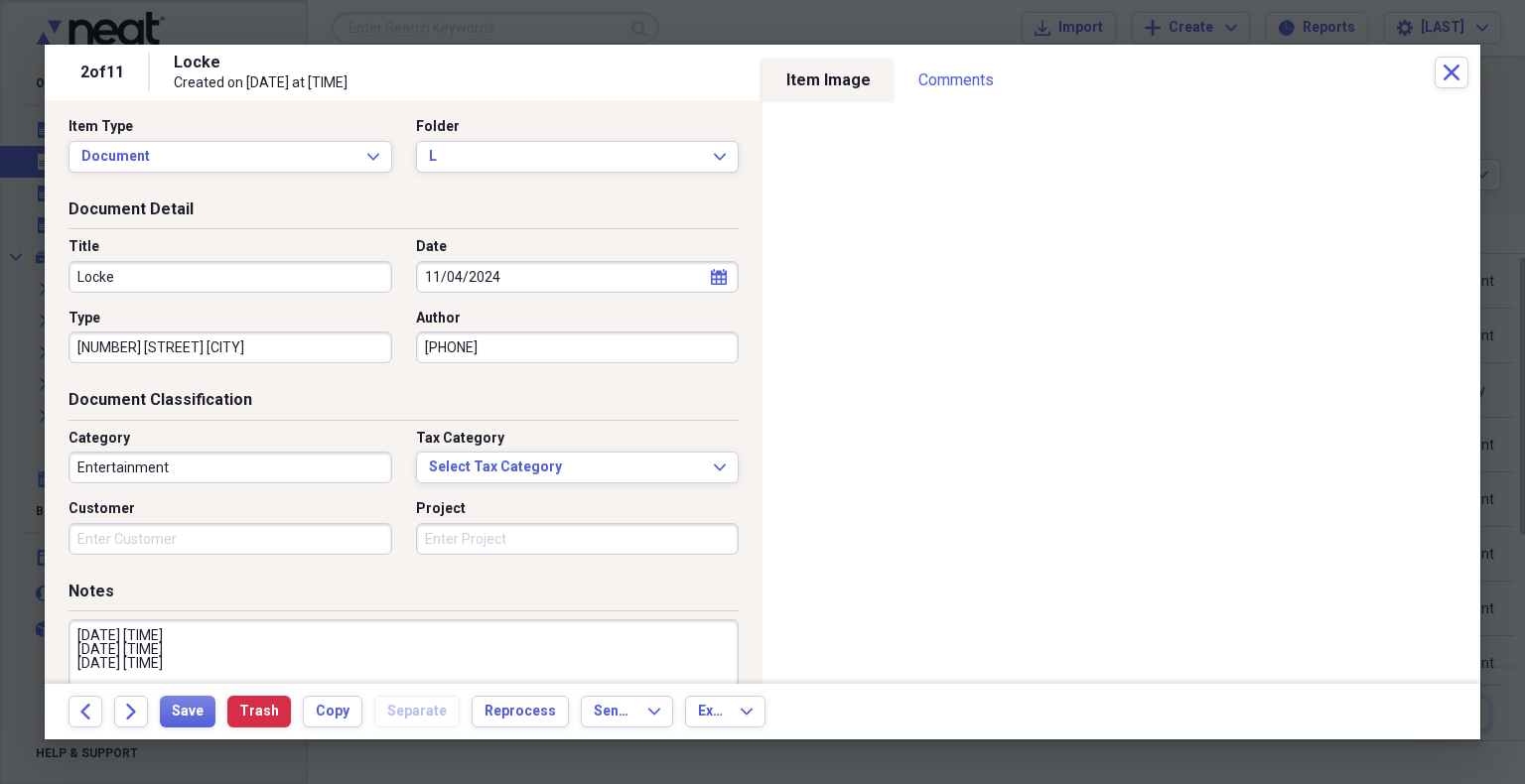 click on "[DATE] [TIME]
[DATE] [TIME]
[DATE] [TIME]" at bounding box center (403, 684) 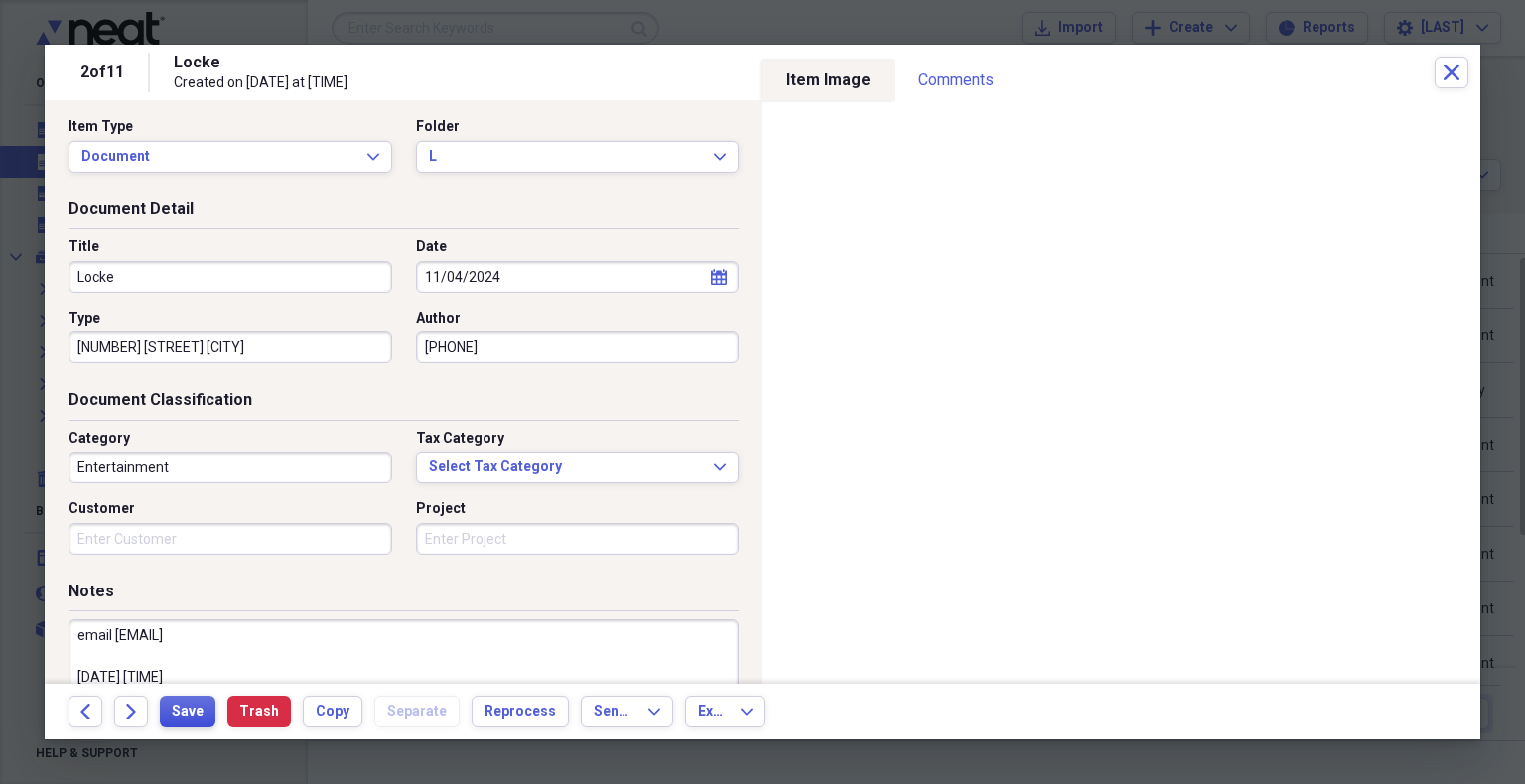 type on "email [EMAIL]
[DATE] [TIME]
[DATE] [TIME]
[DATE] [TIME]" 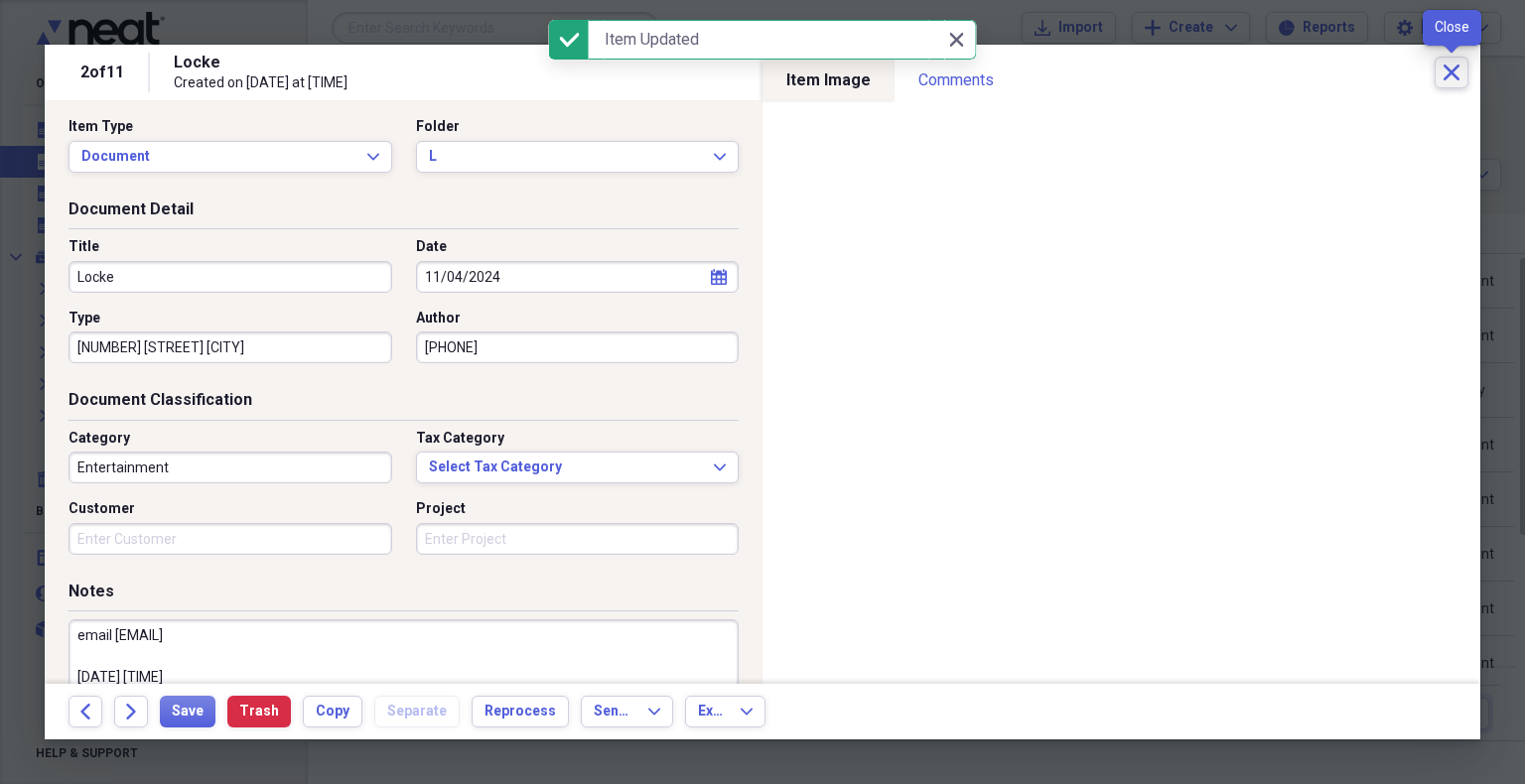 click on "Close" at bounding box center [1452, 72] 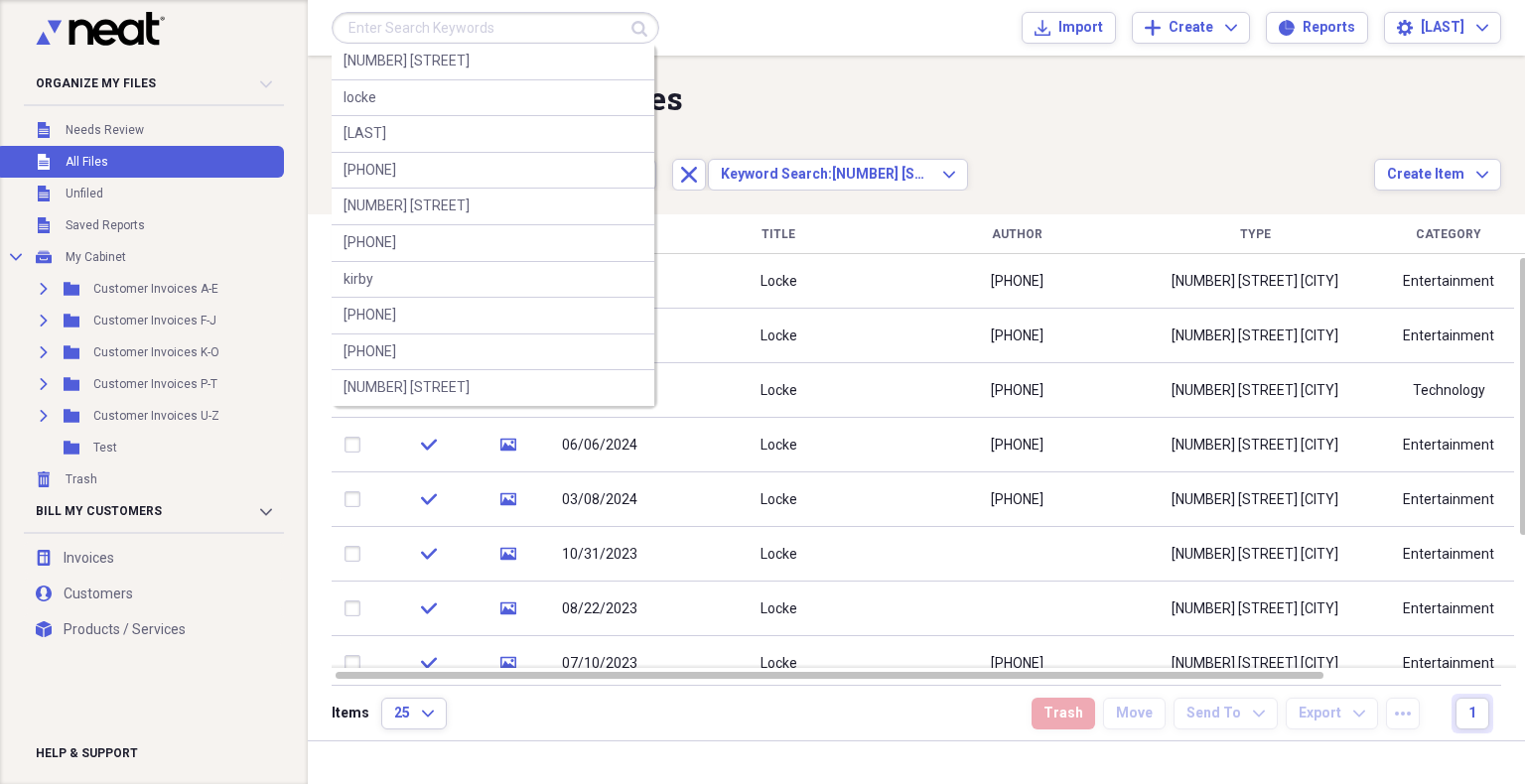 click at bounding box center (495, 28) 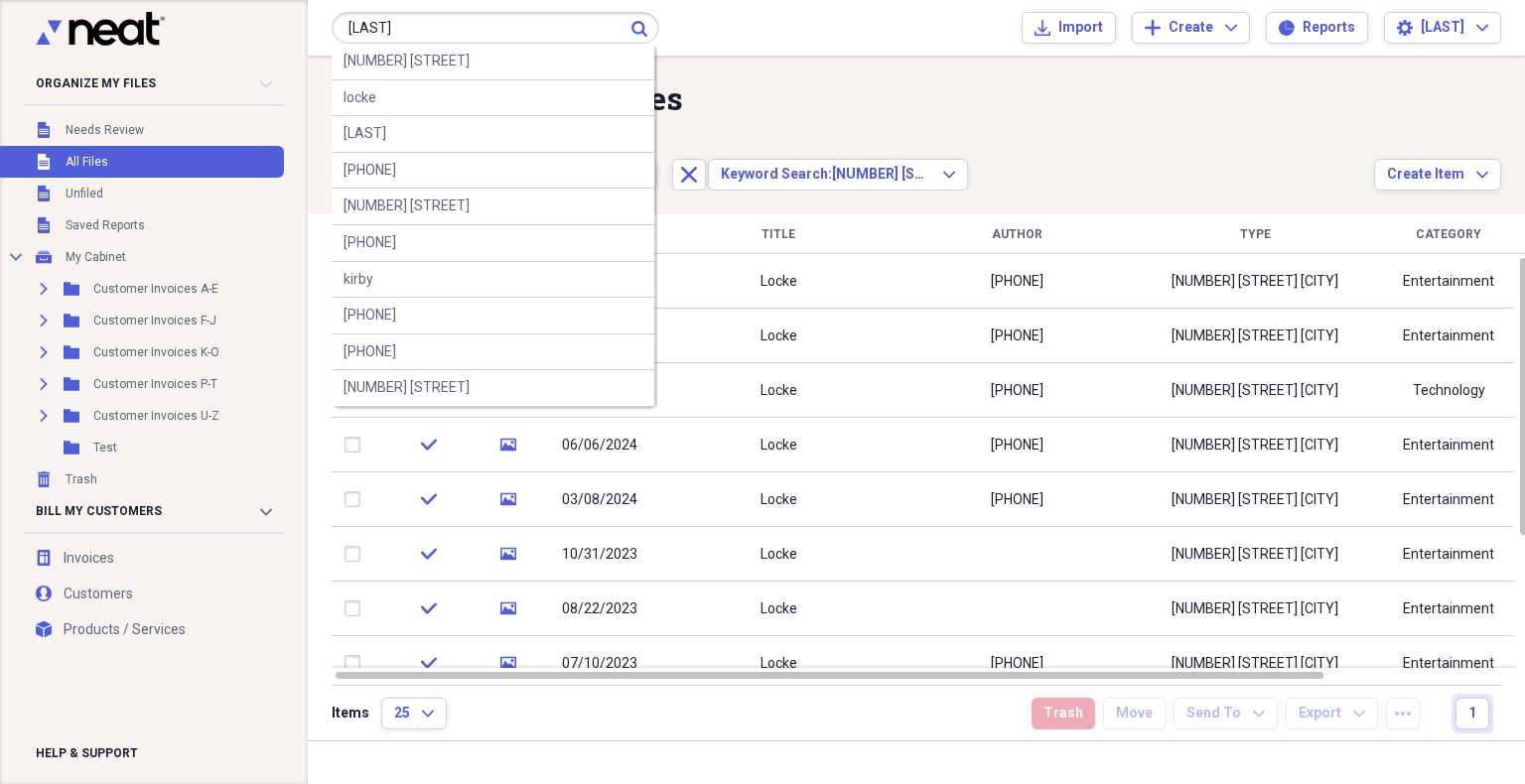 type on "[LAST]" 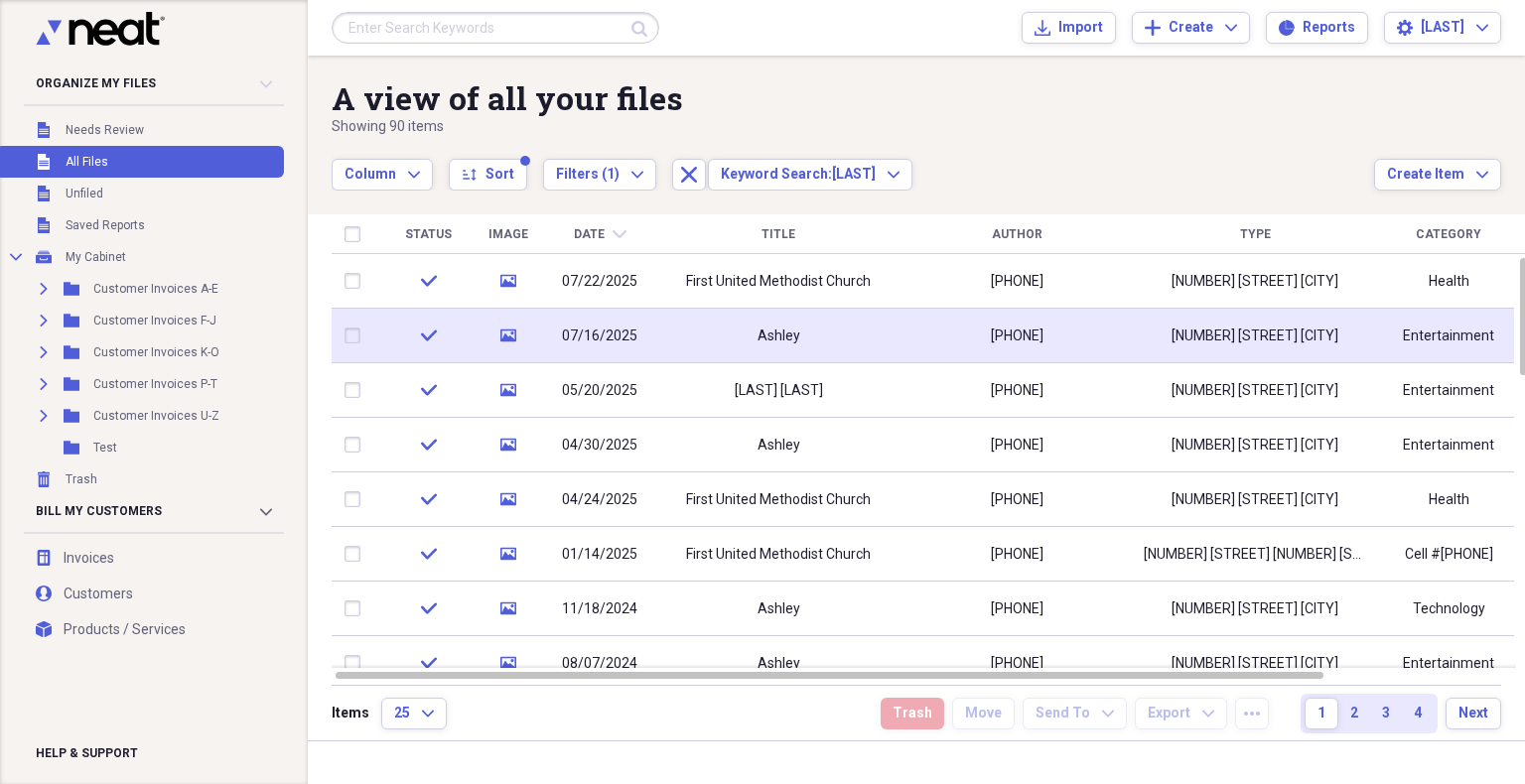 click on "[NUMBER] [STREET] [CITY]" at bounding box center [1255, 336] 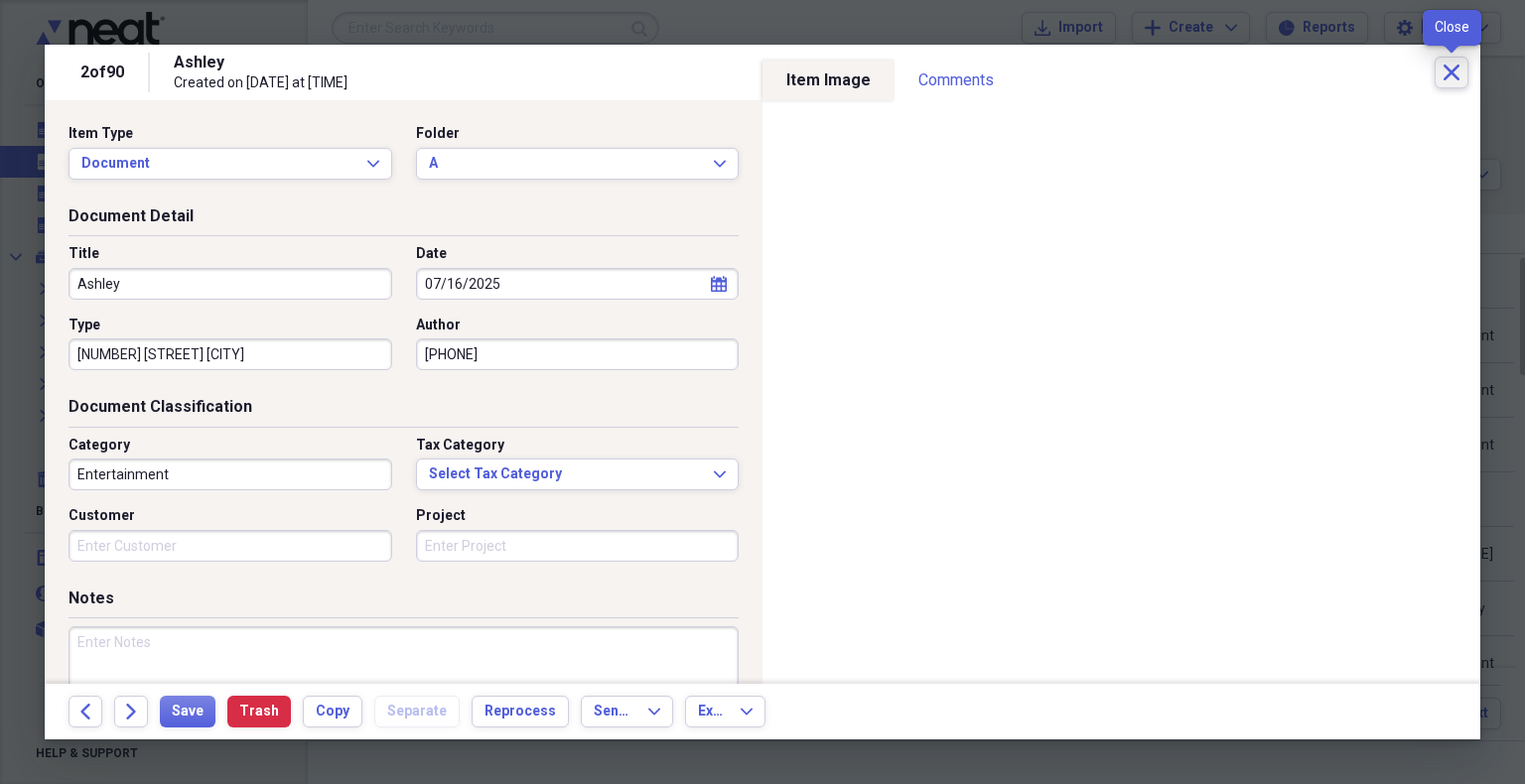 click on "Close" at bounding box center [1452, 72] 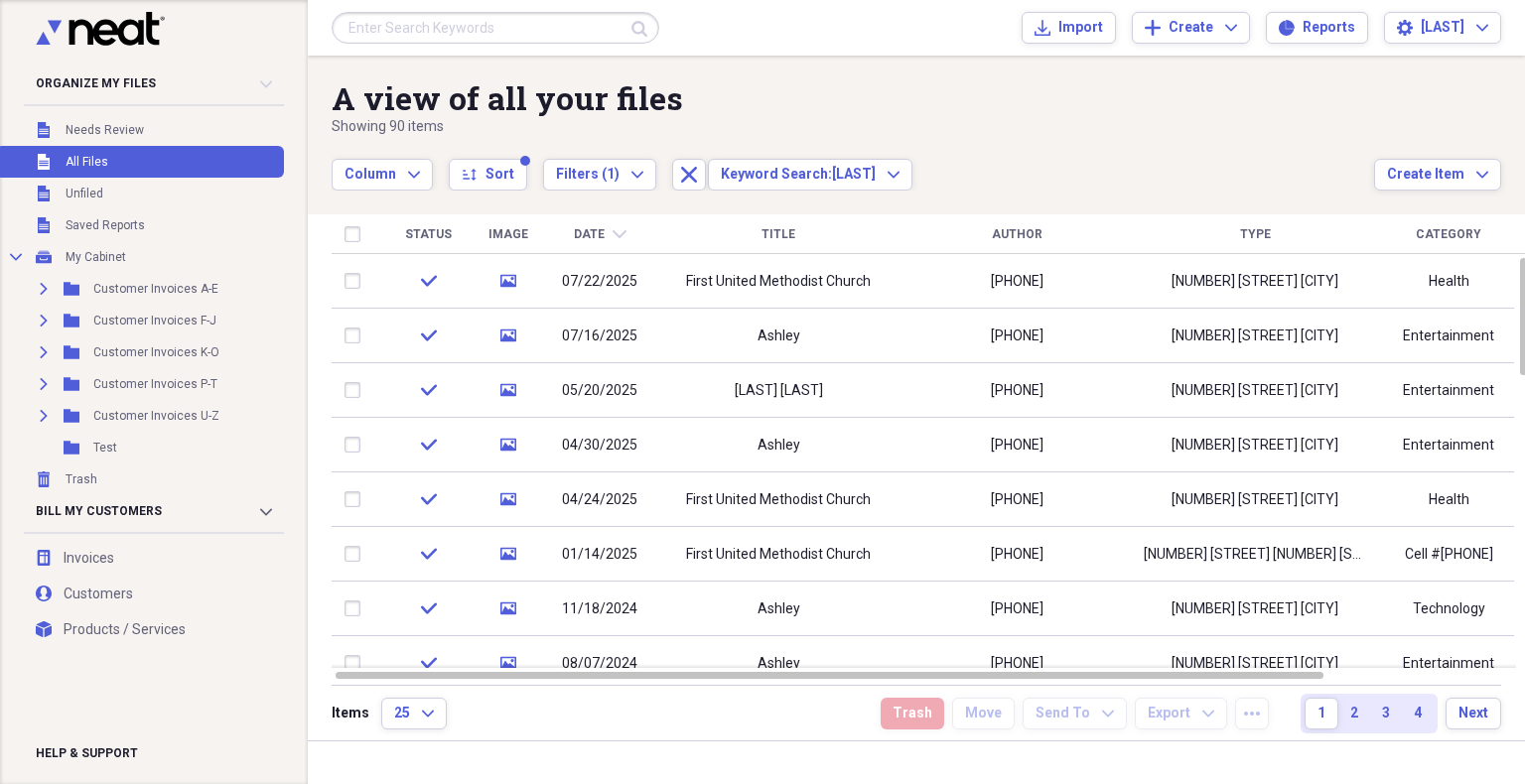 click at bounding box center (495, 28) 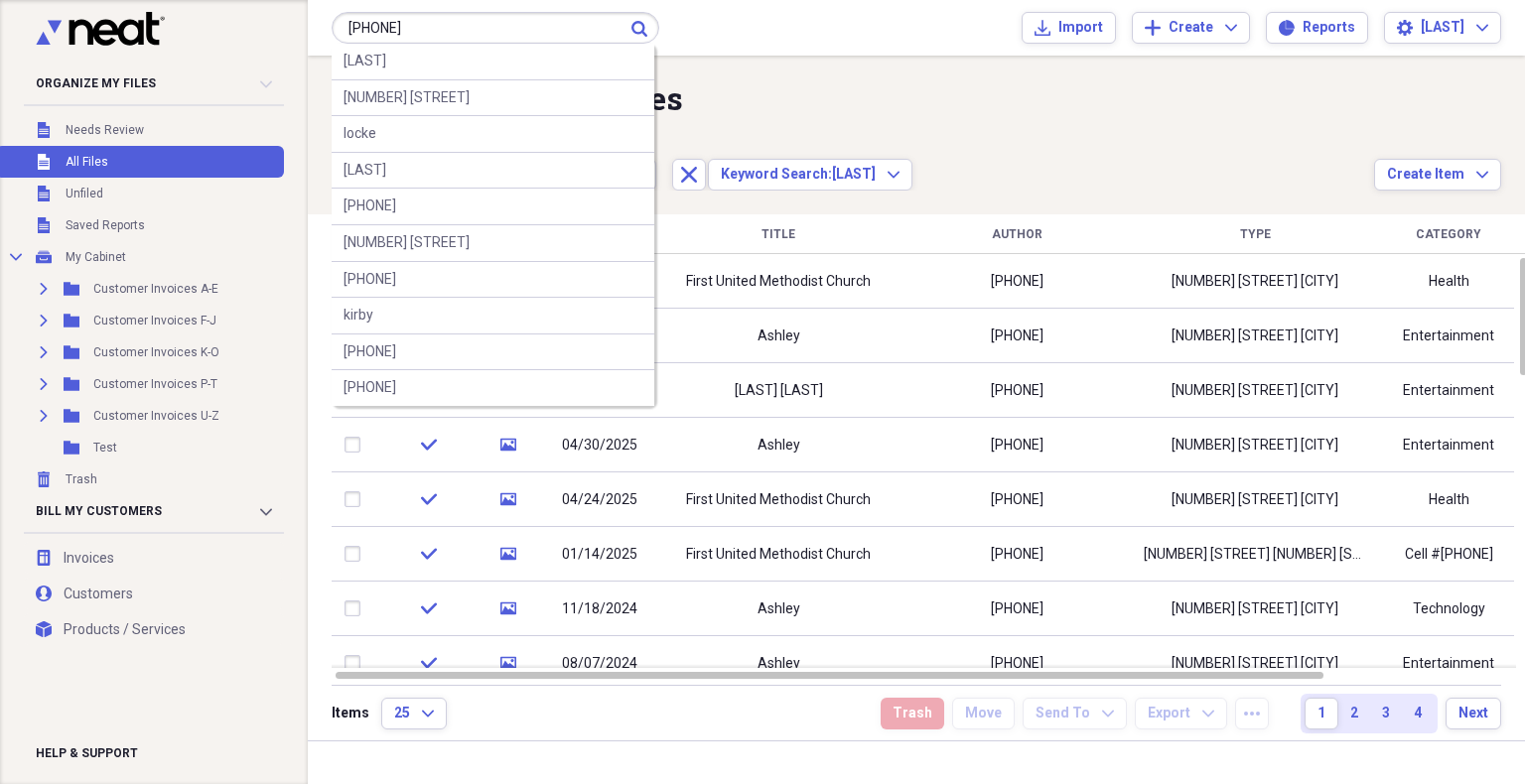 type on "[PHONE]" 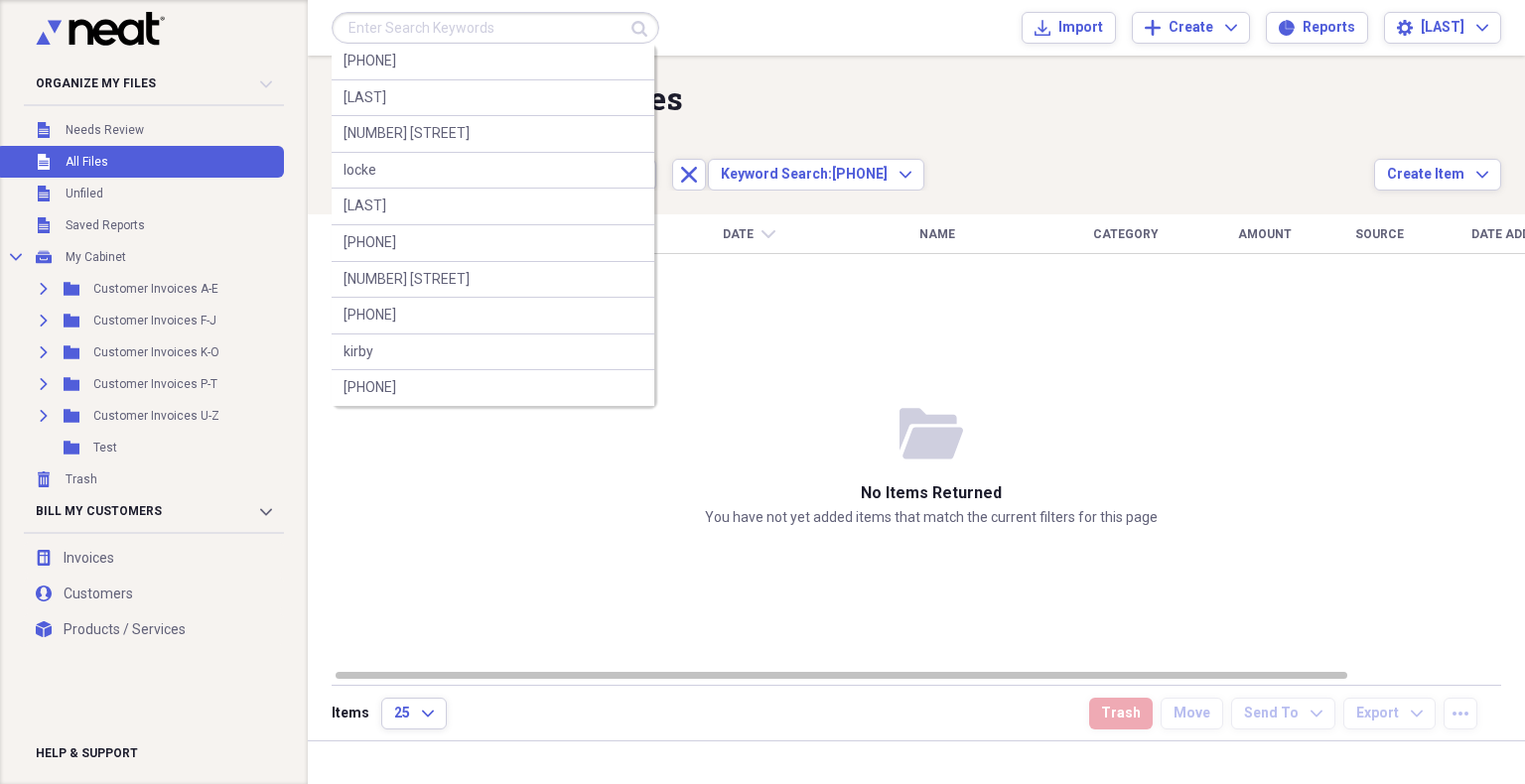 click at bounding box center [495, 28] 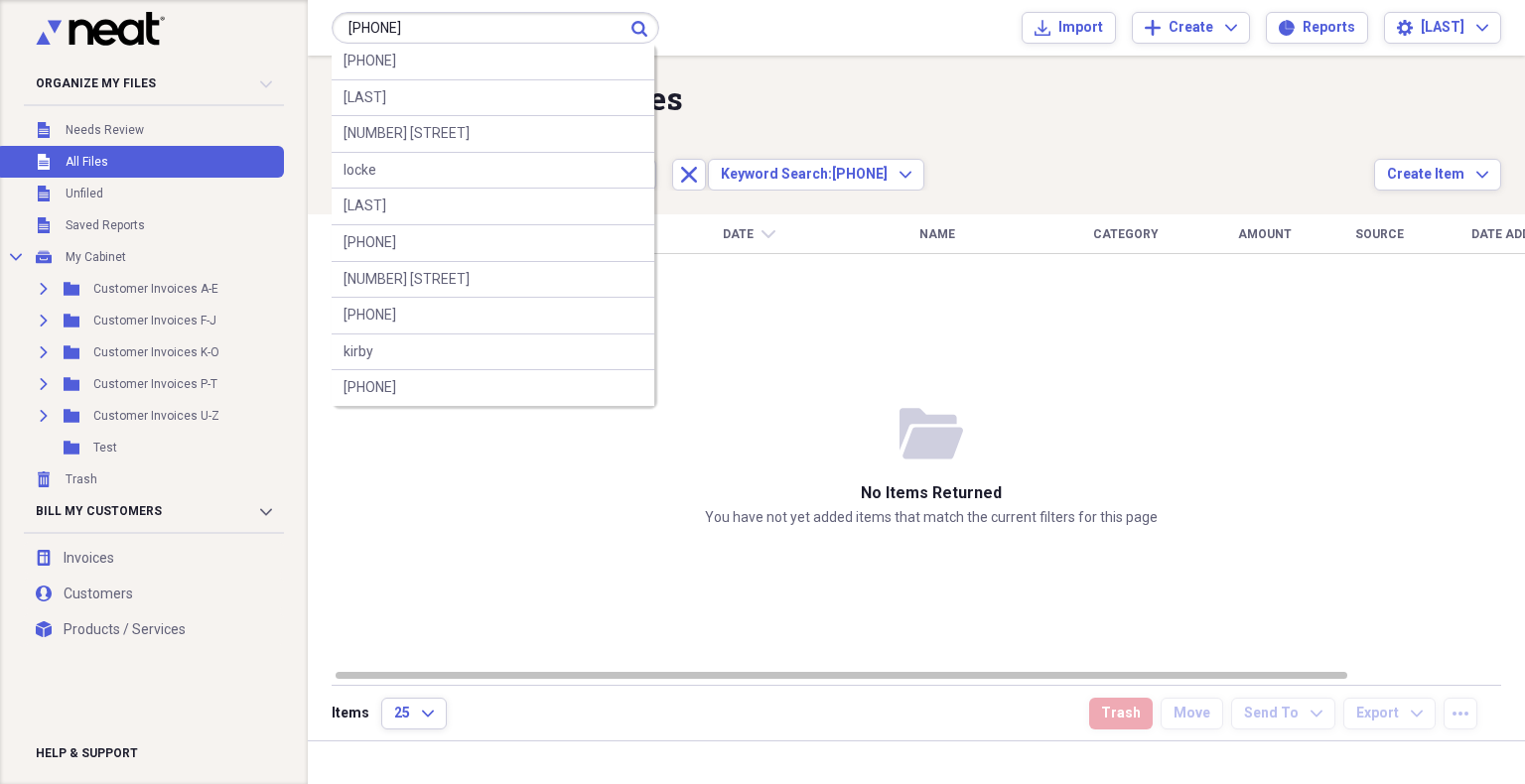 type on "[PHONE]" 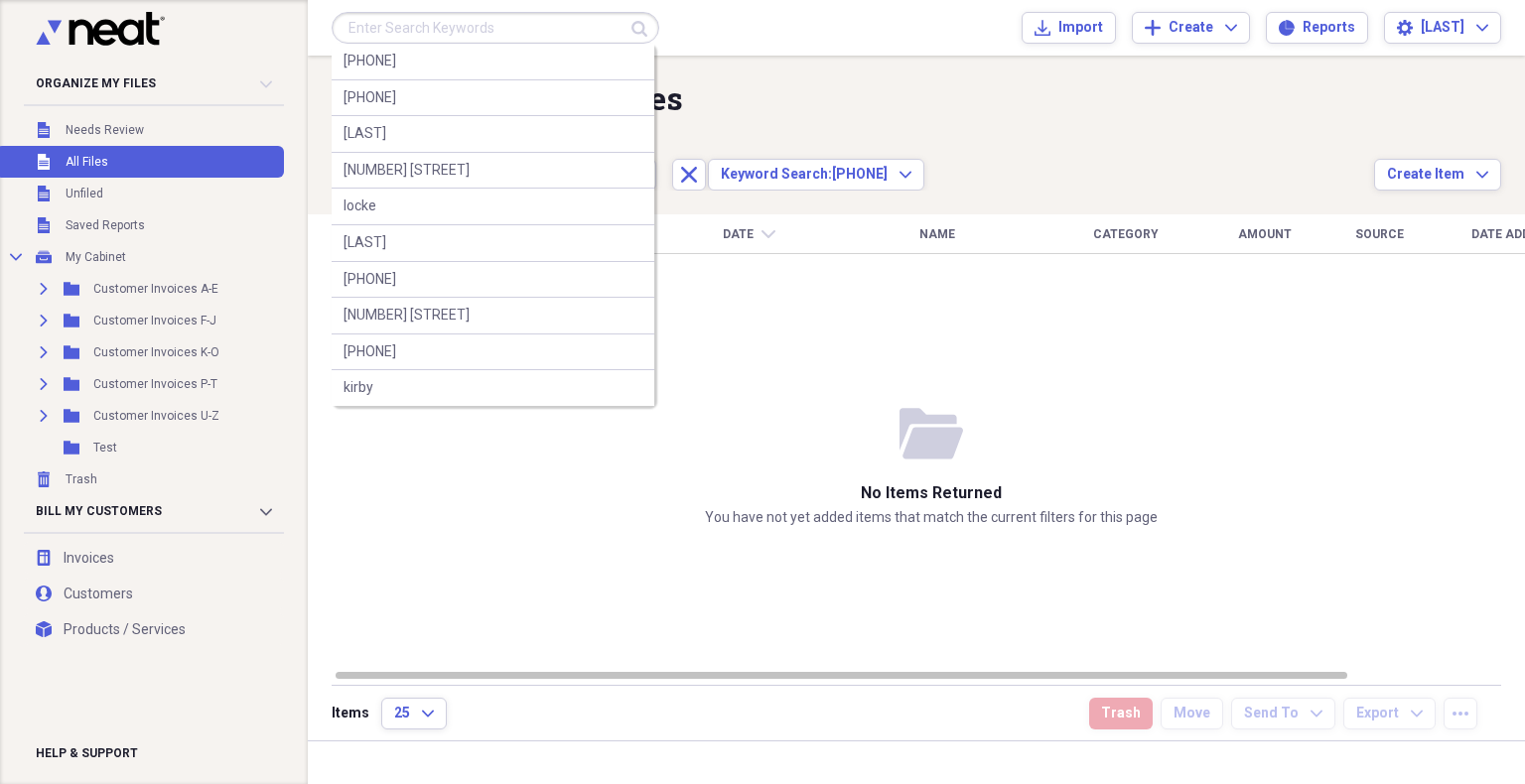 click at bounding box center (495, 28) 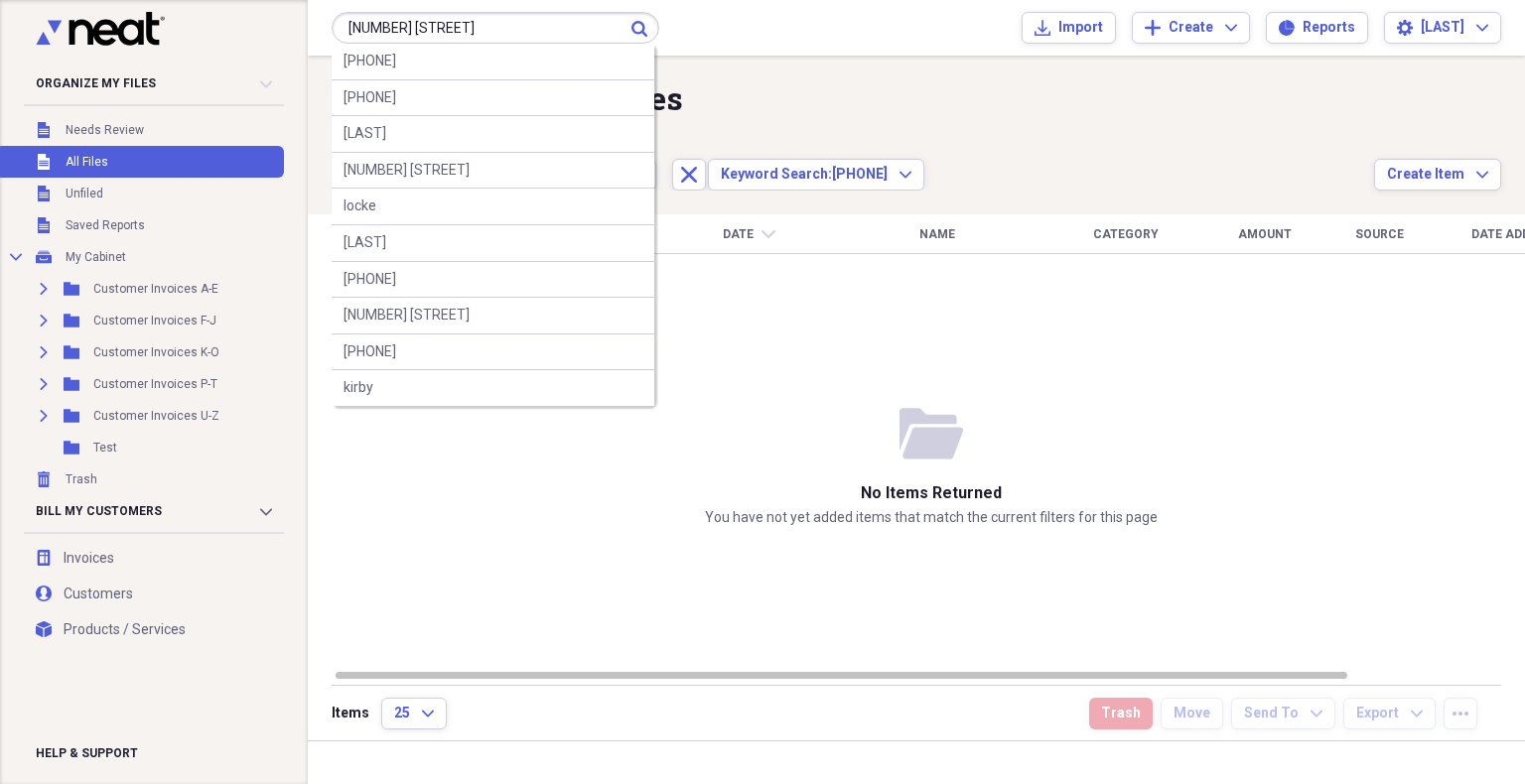 type on "[NUMBER] [STREET]" 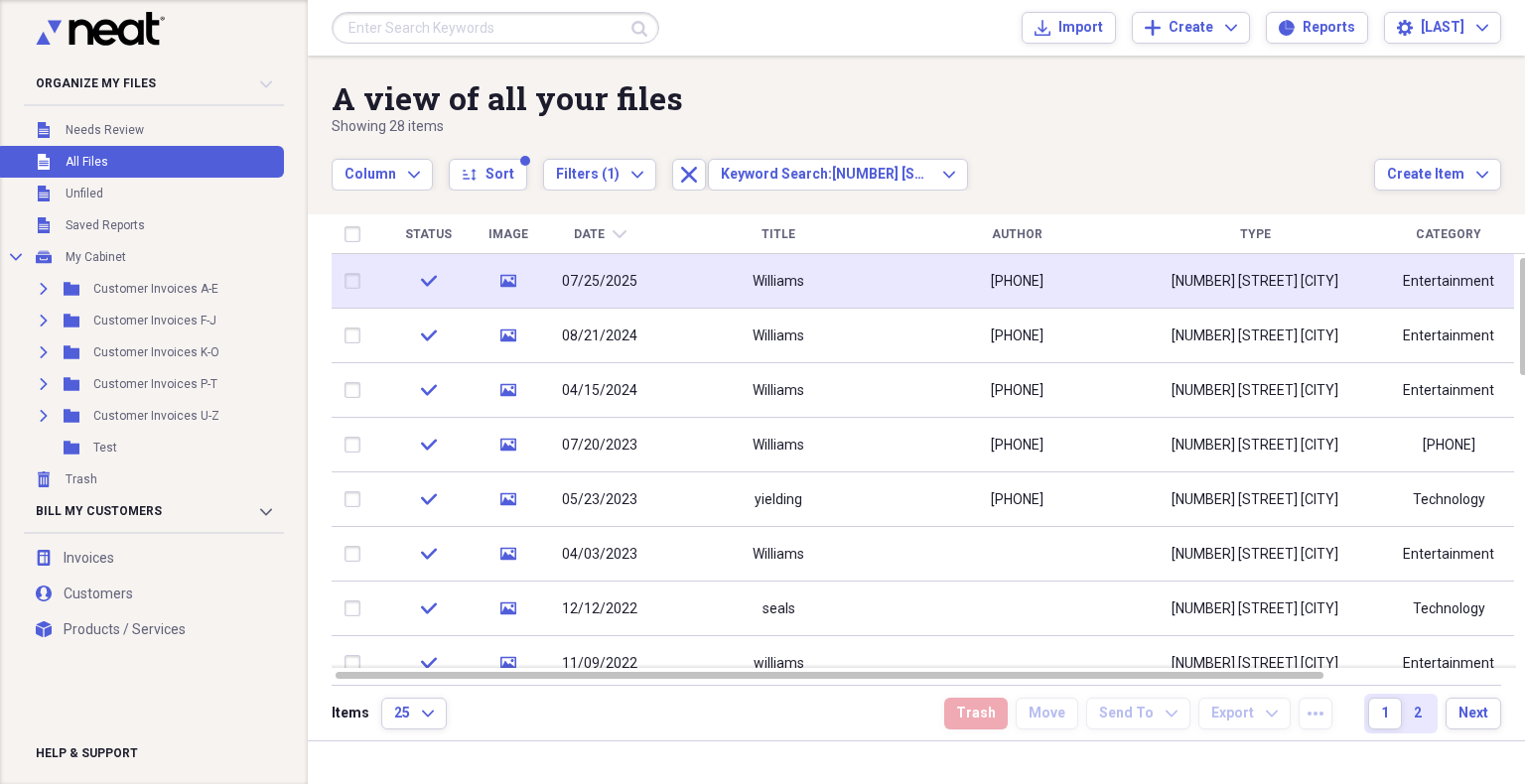 click on "[PHONE]" at bounding box center (1017, 281) 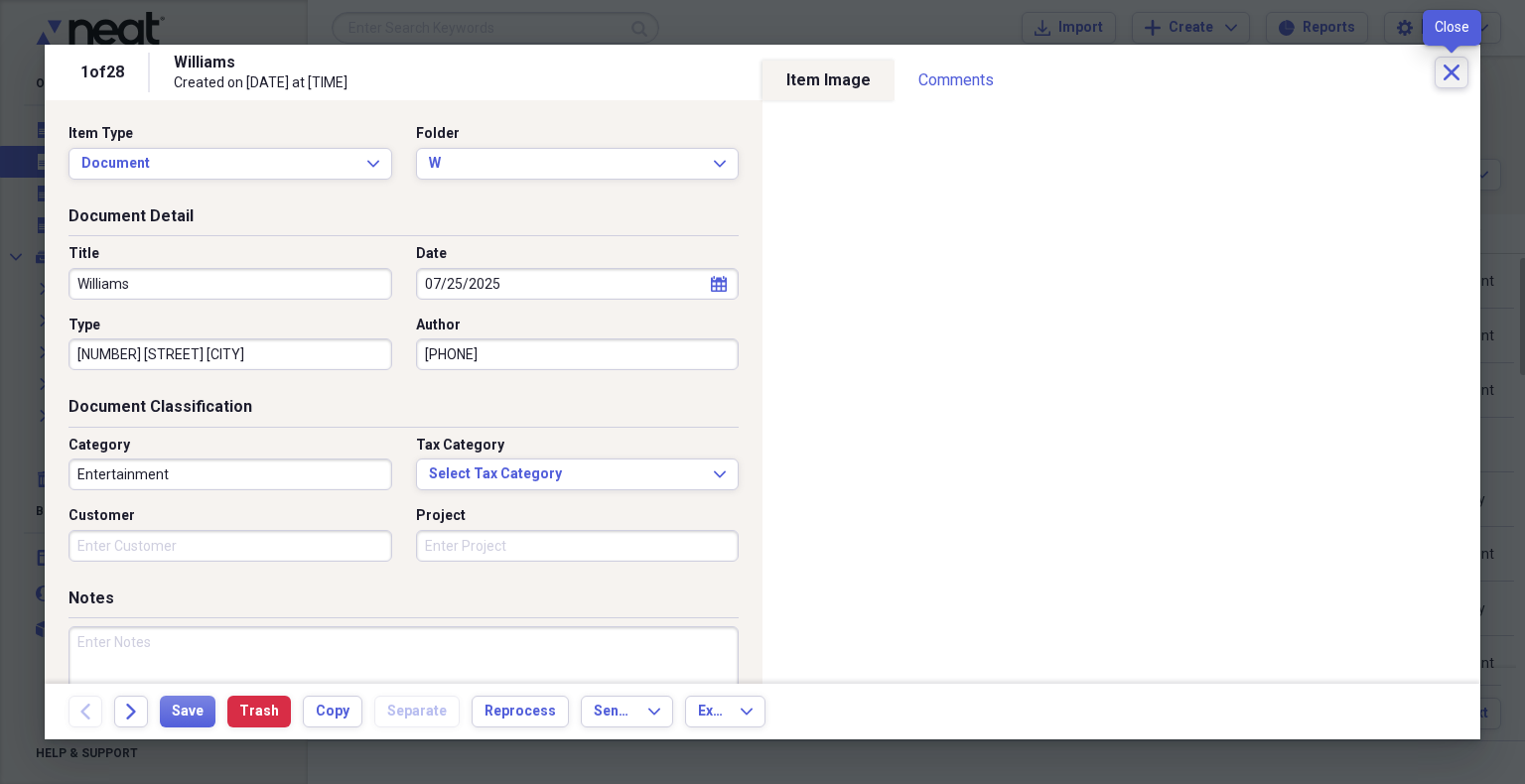click on "Close" 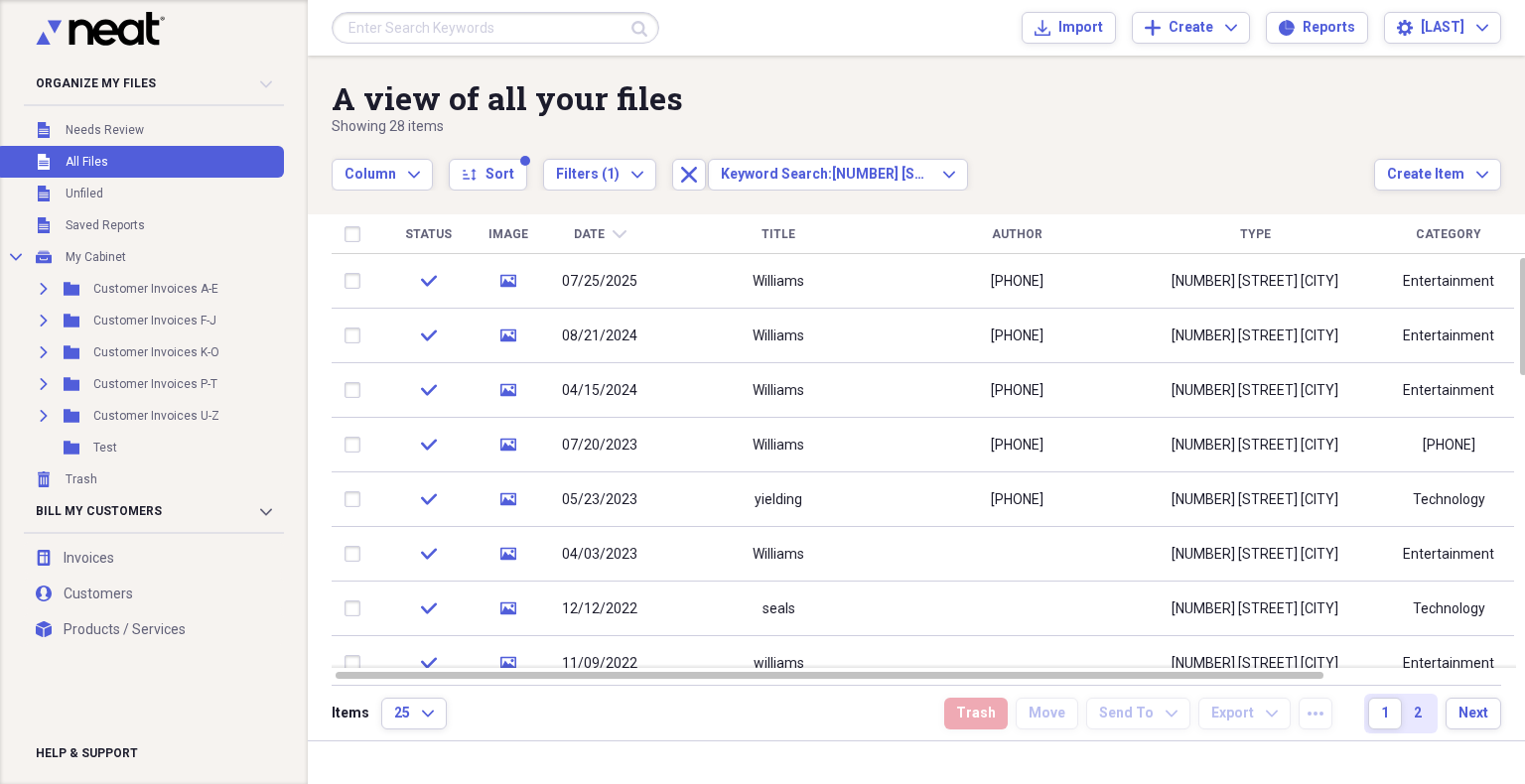 click at bounding box center [495, 28] 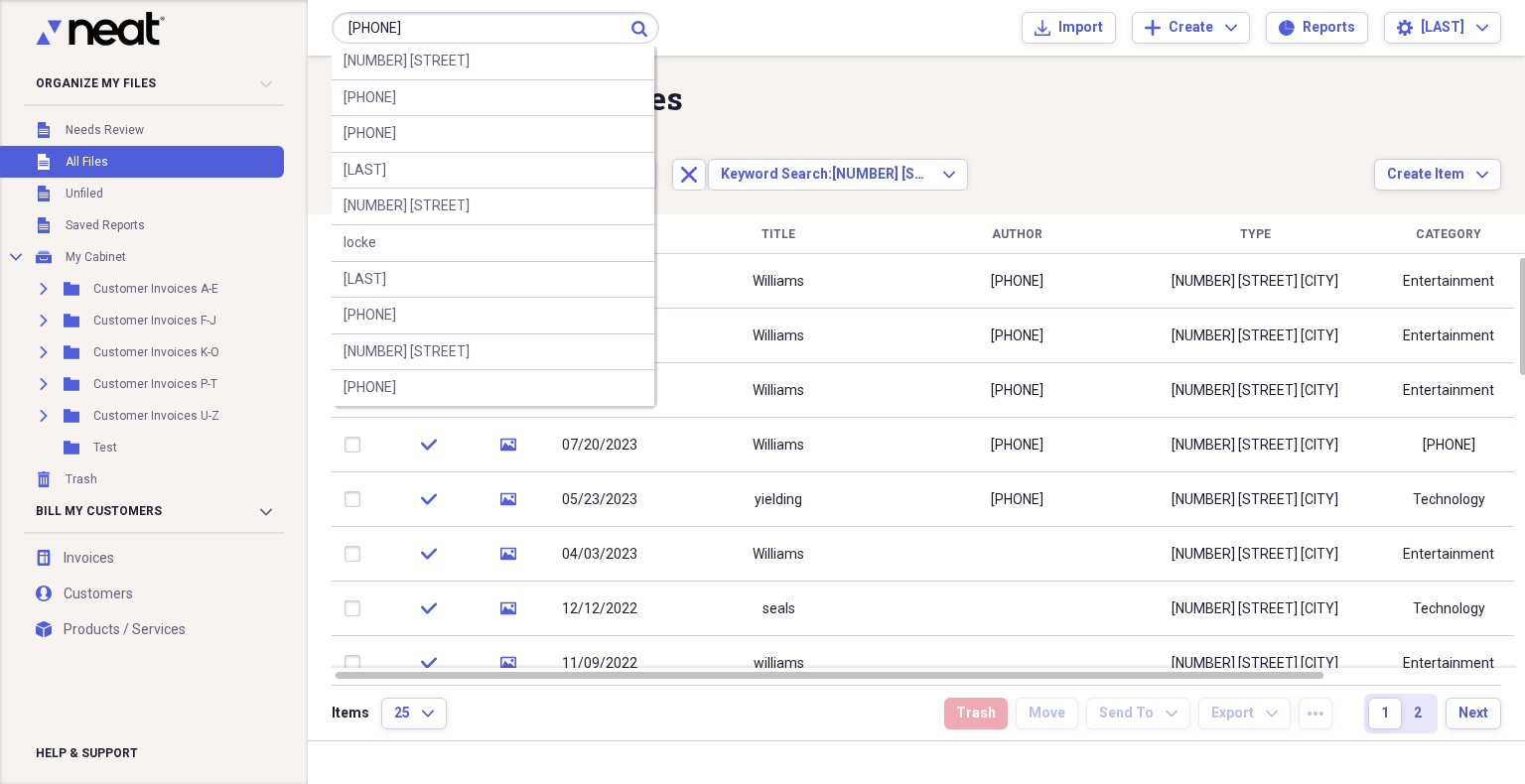 type on "[PHONE]" 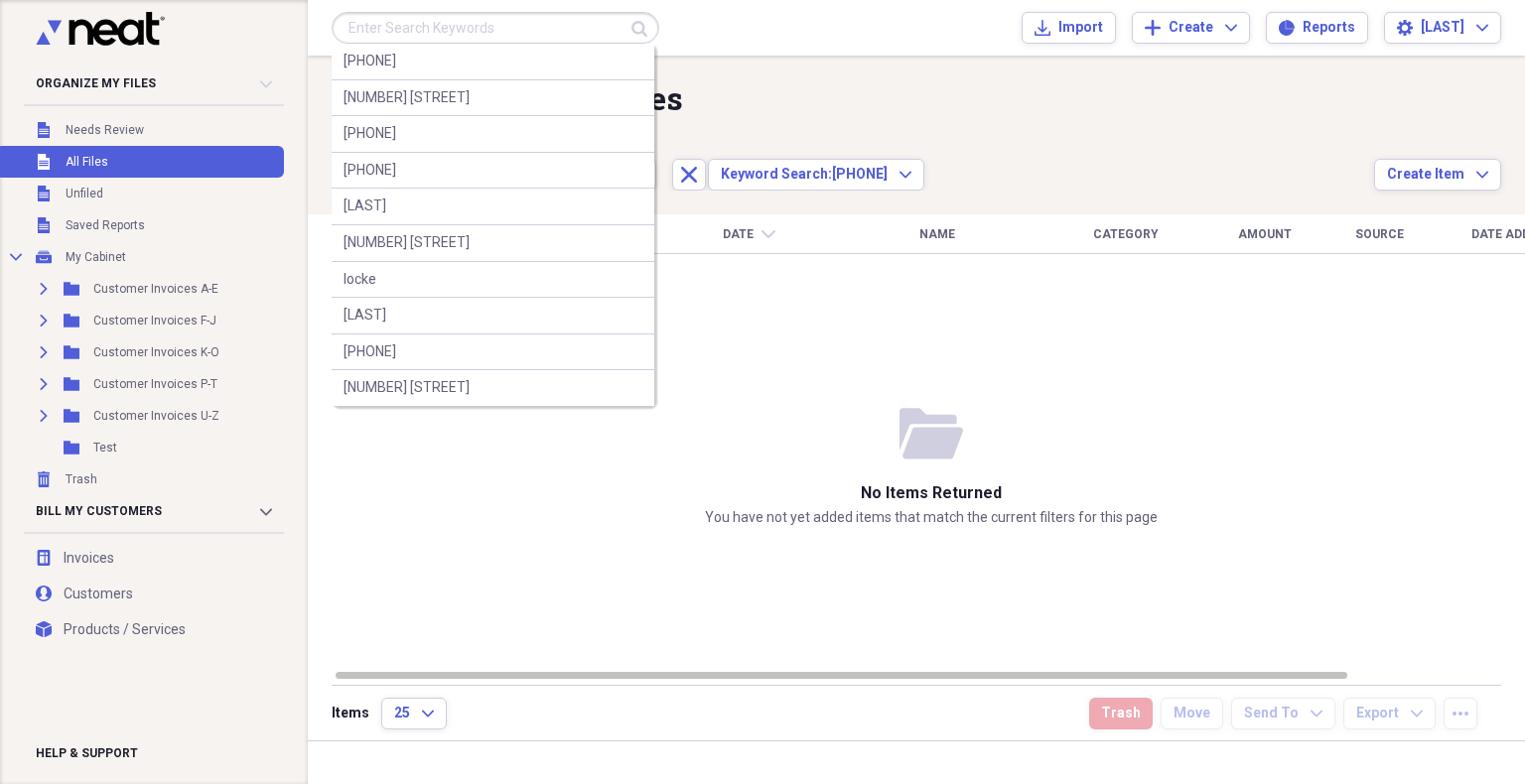 click at bounding box center [495, 28] 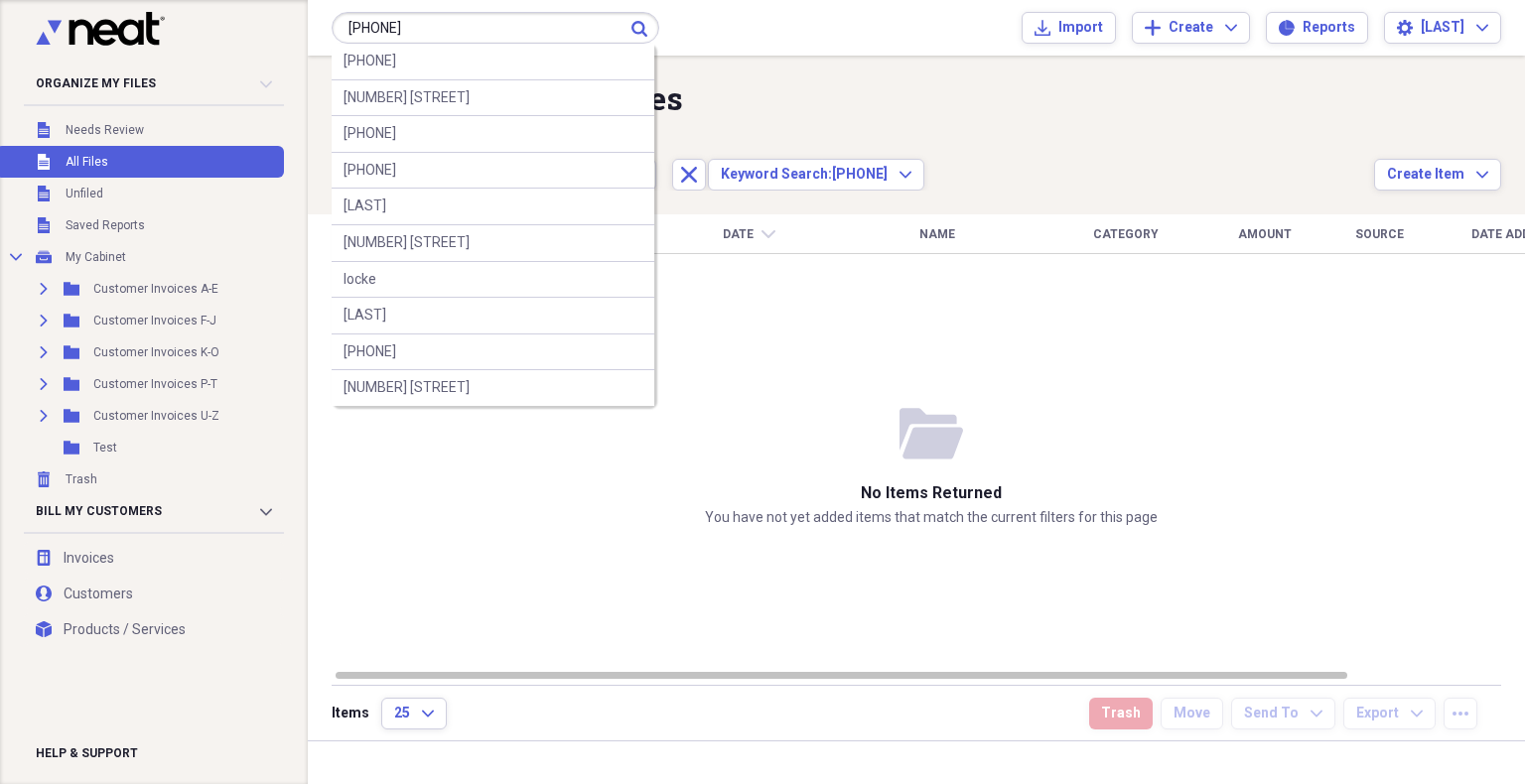 type on "[PHONE]" 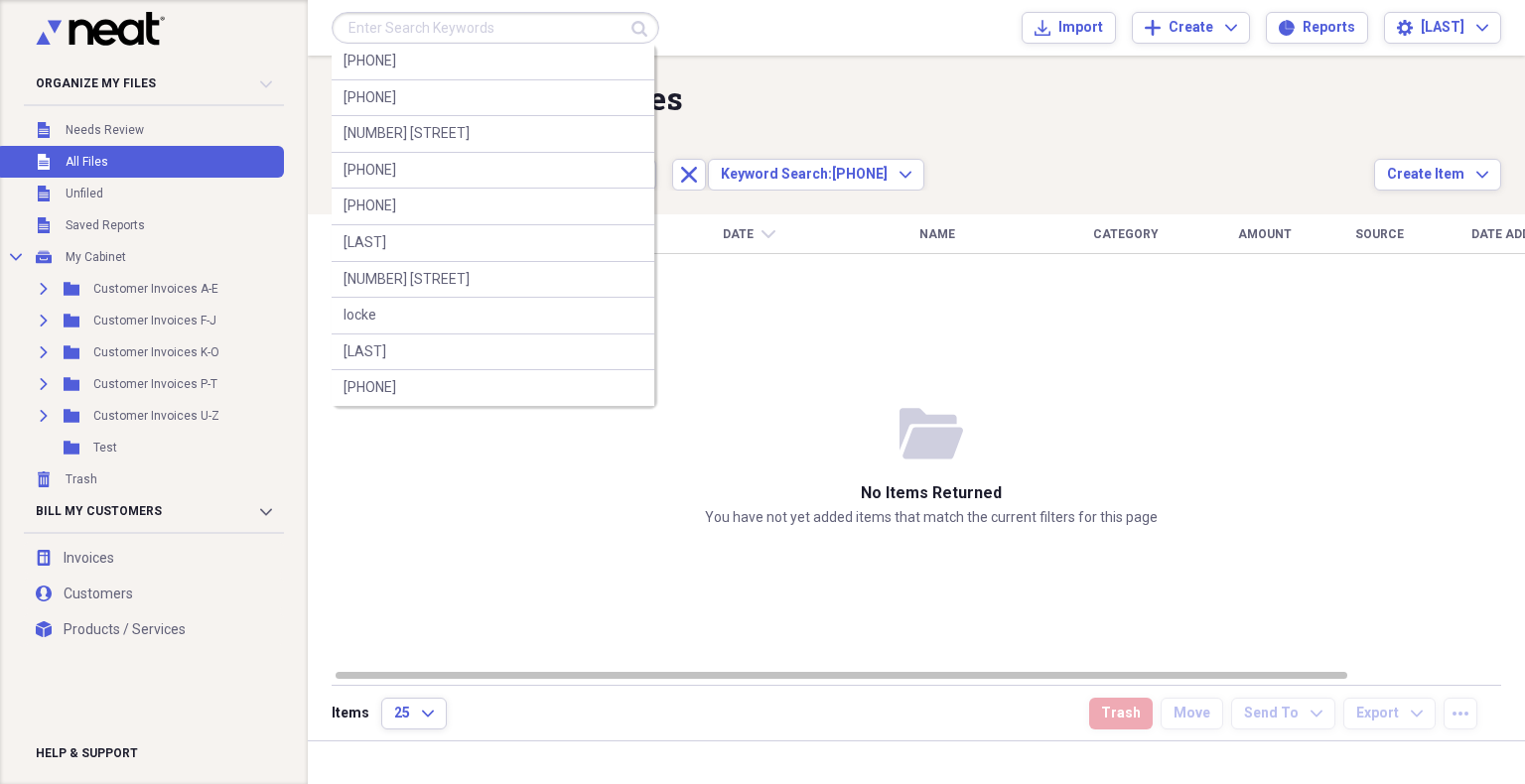 click at bounding box center [495, 28] 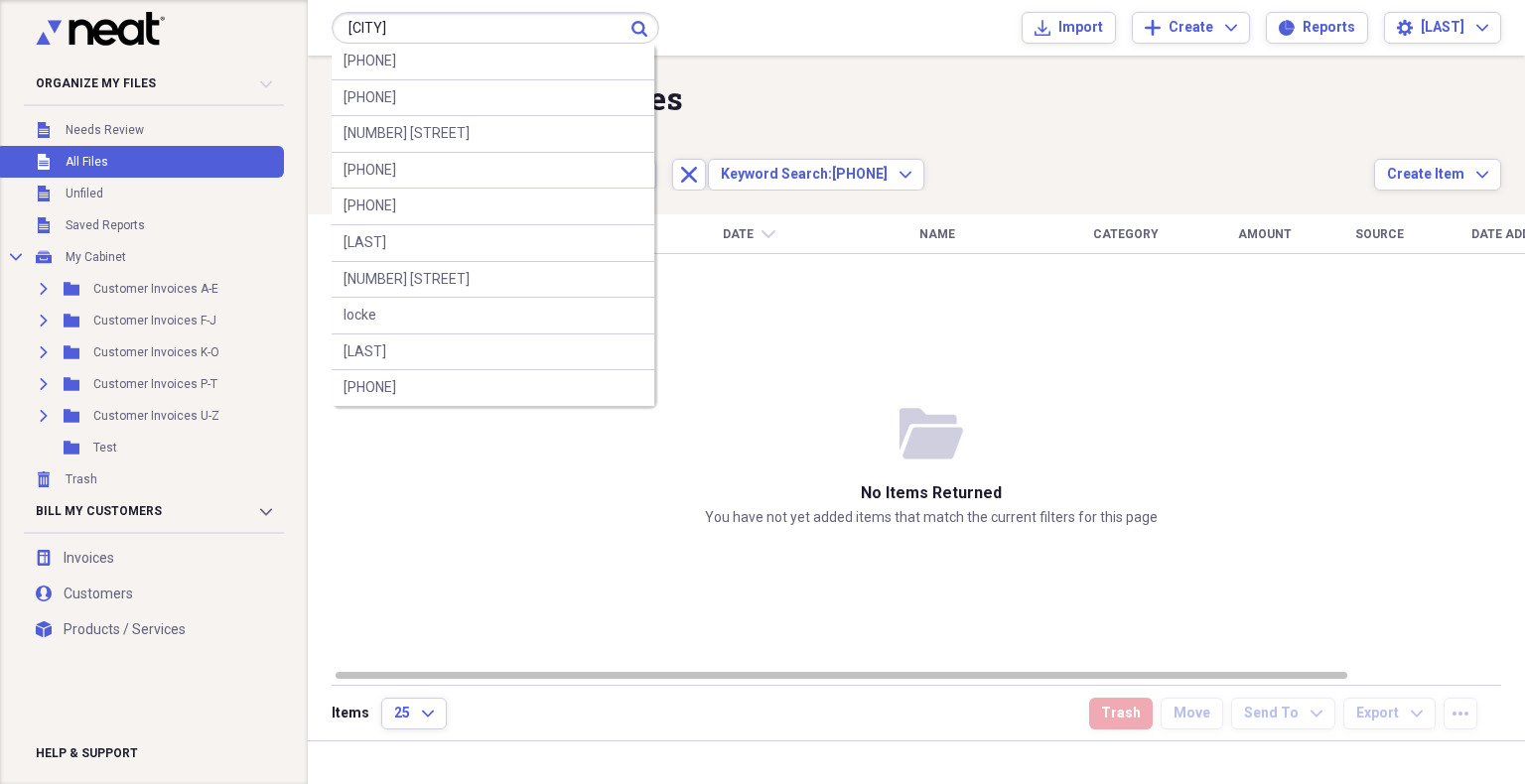type on "[CITY]" 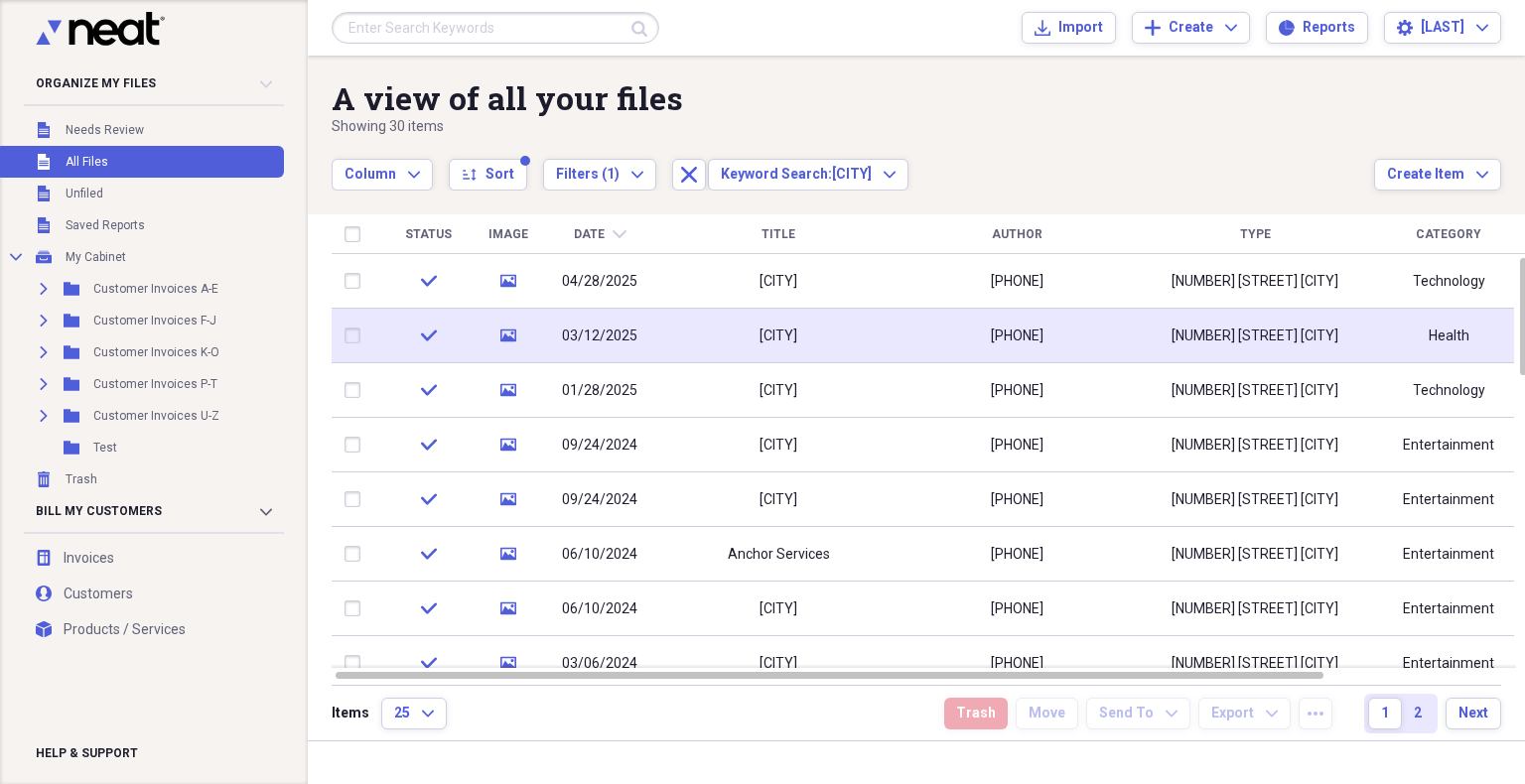 click on "[PHONE]" at bounding box center [1017, 336] 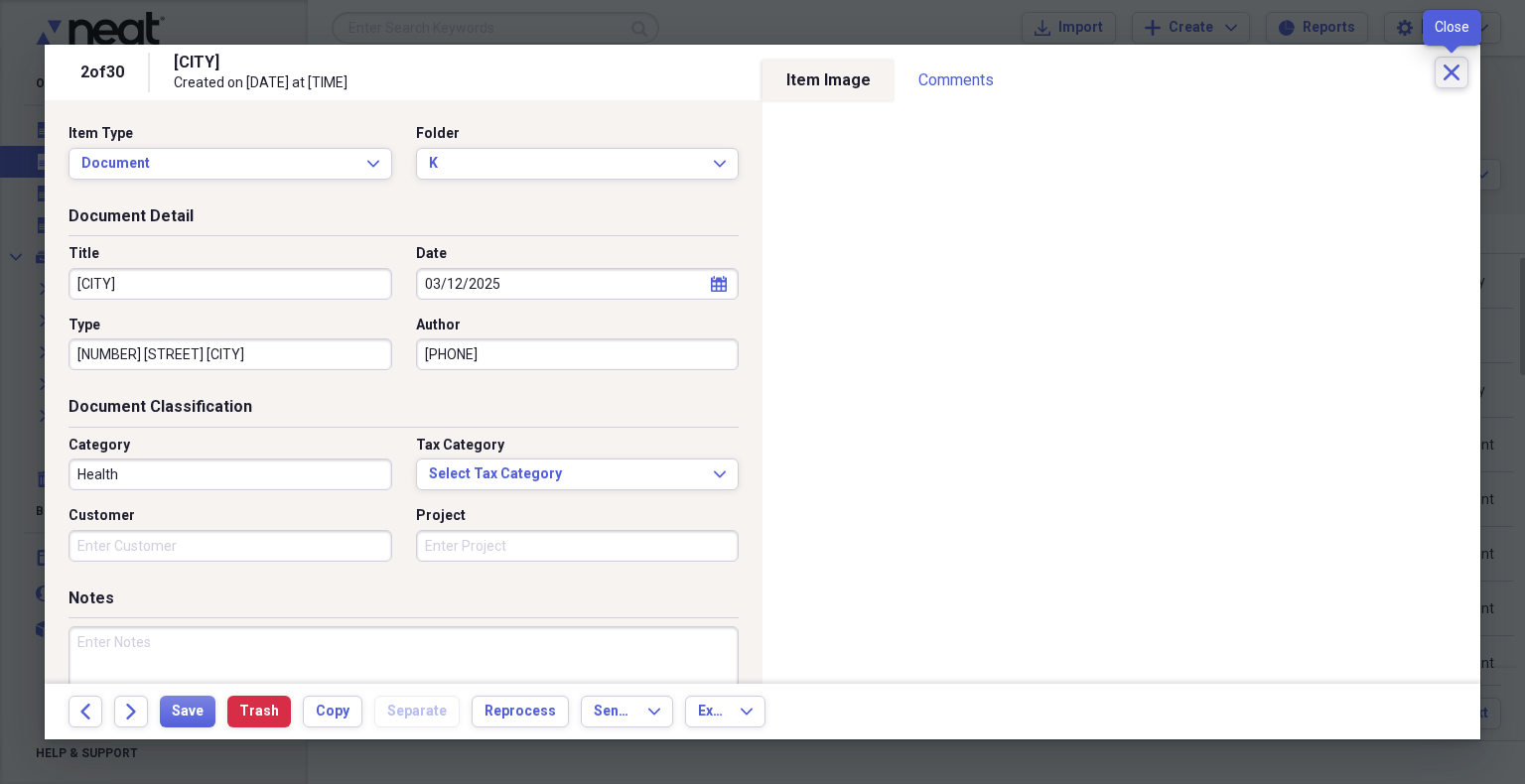 click on "Close" 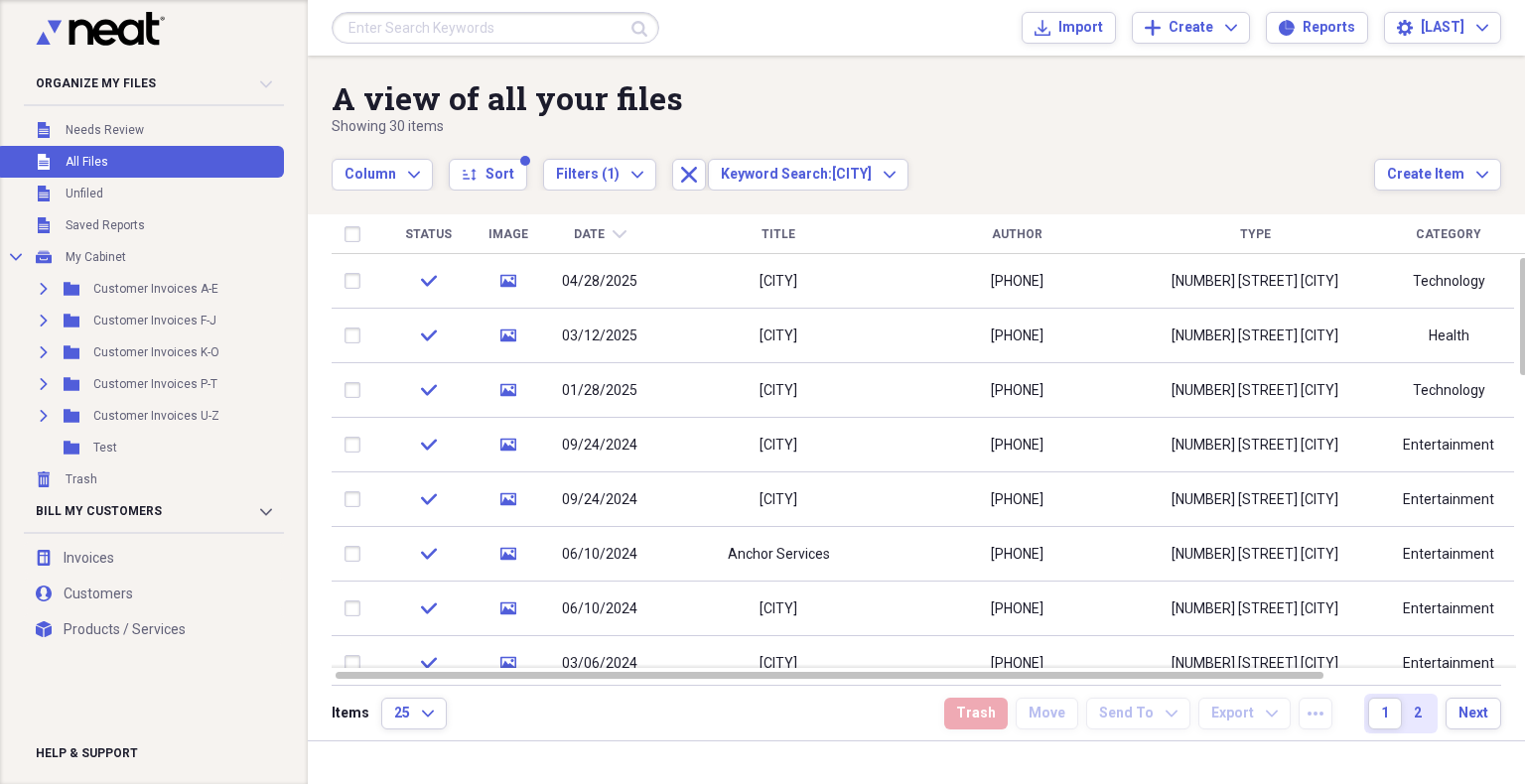 click at bounding box center [495, 28] 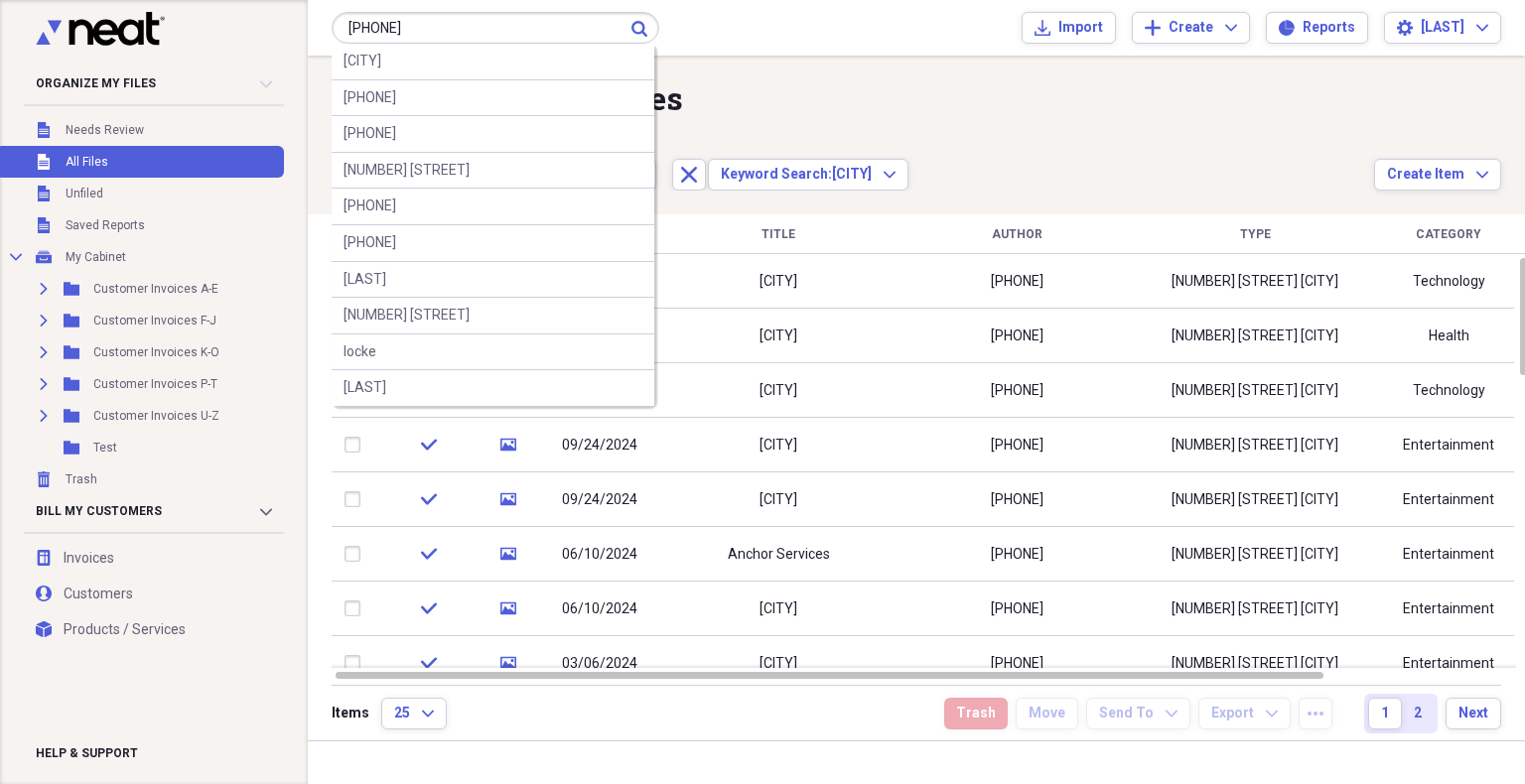 type on "[PHONE]" 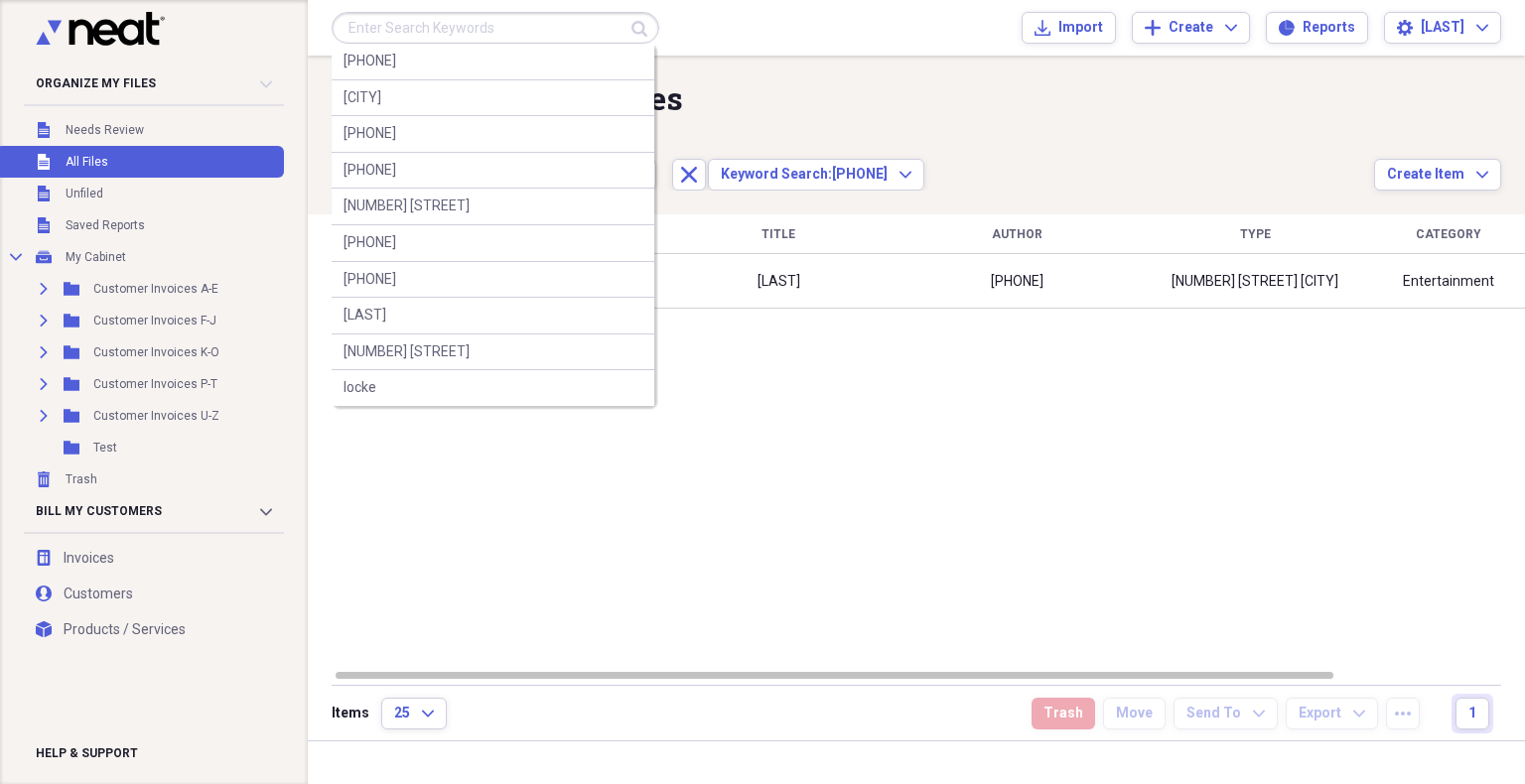 click at bounding box center [495, 28] 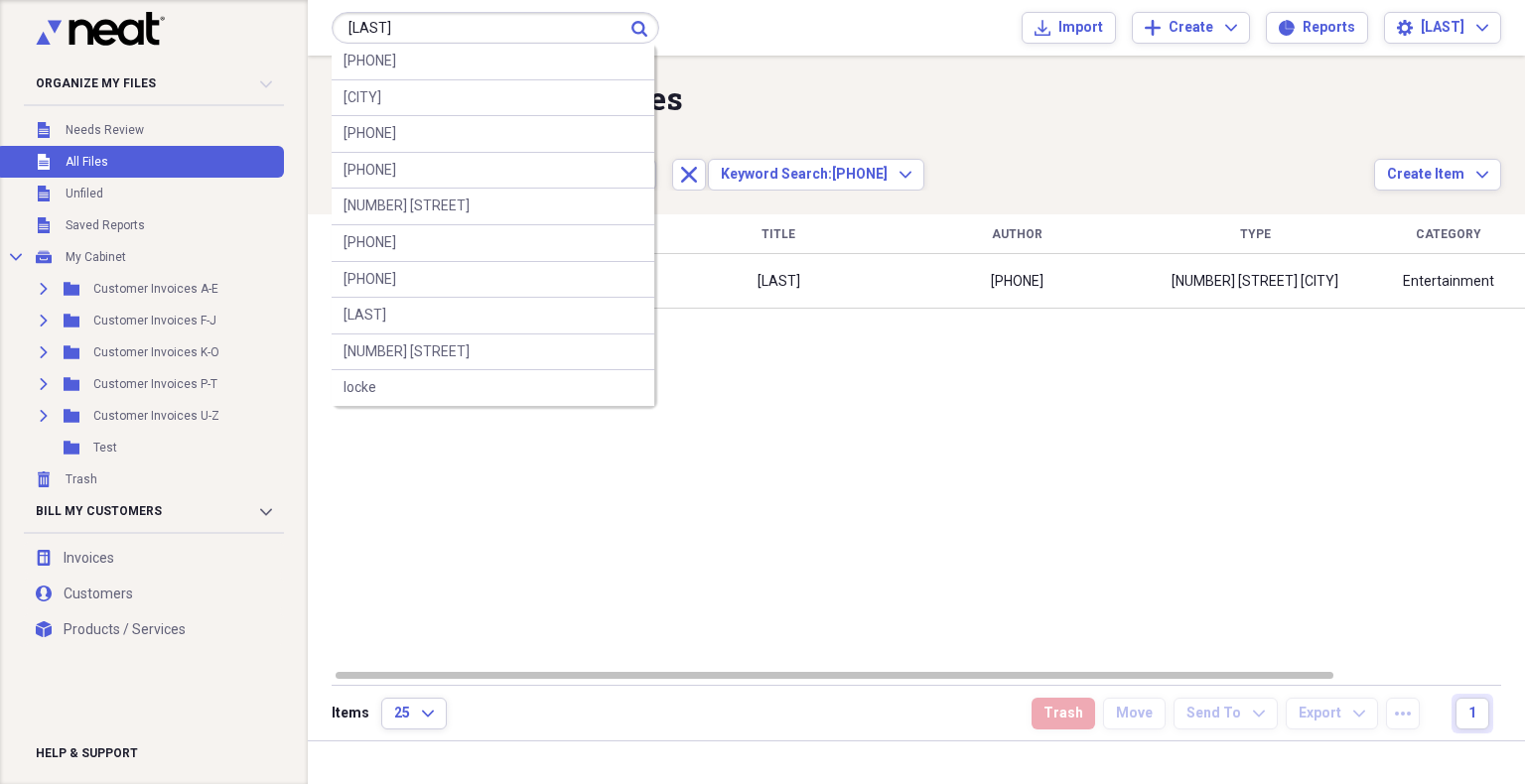 type on "[LAST]" 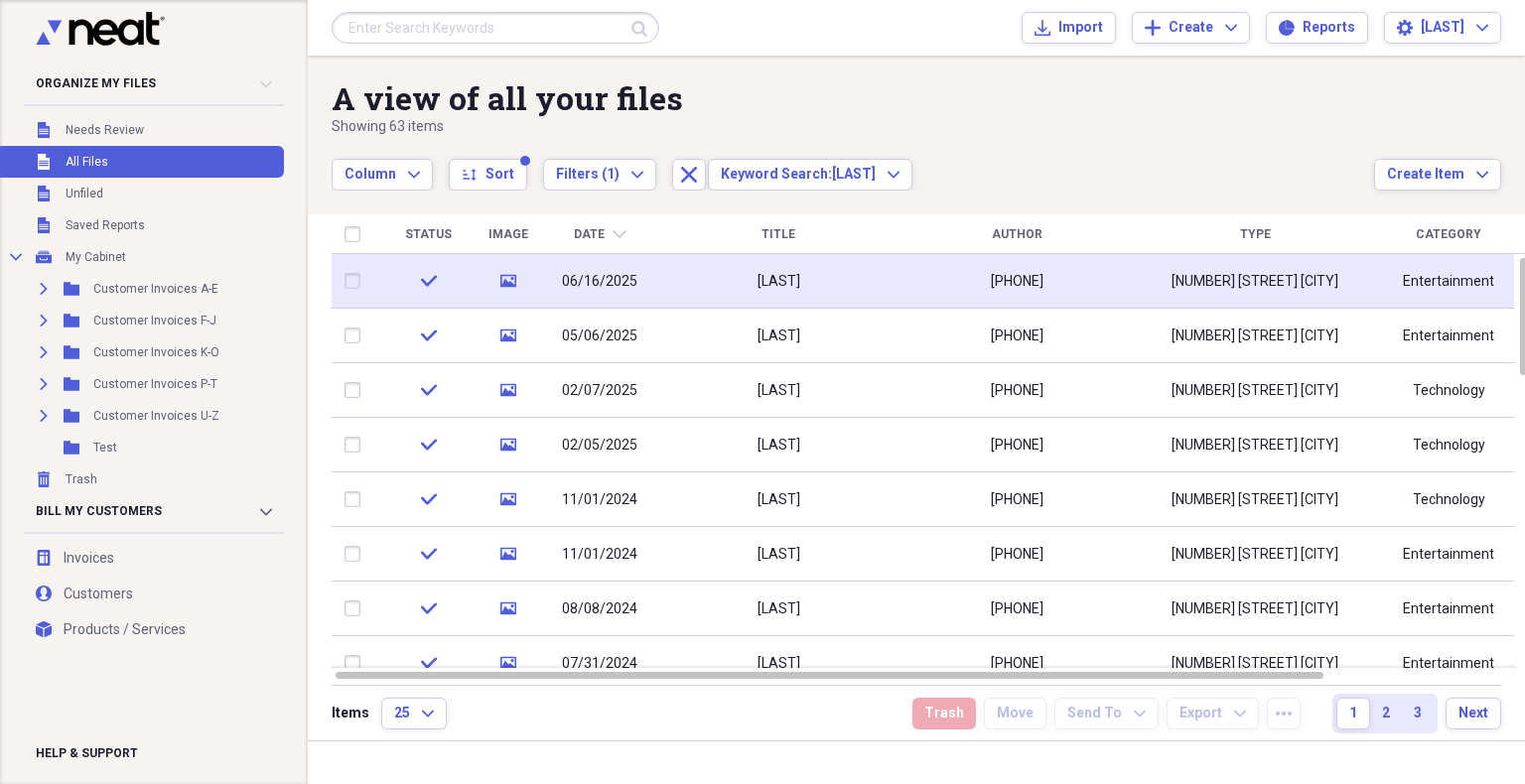 click on "[PHONE]" at bounding box center (1017, 281) 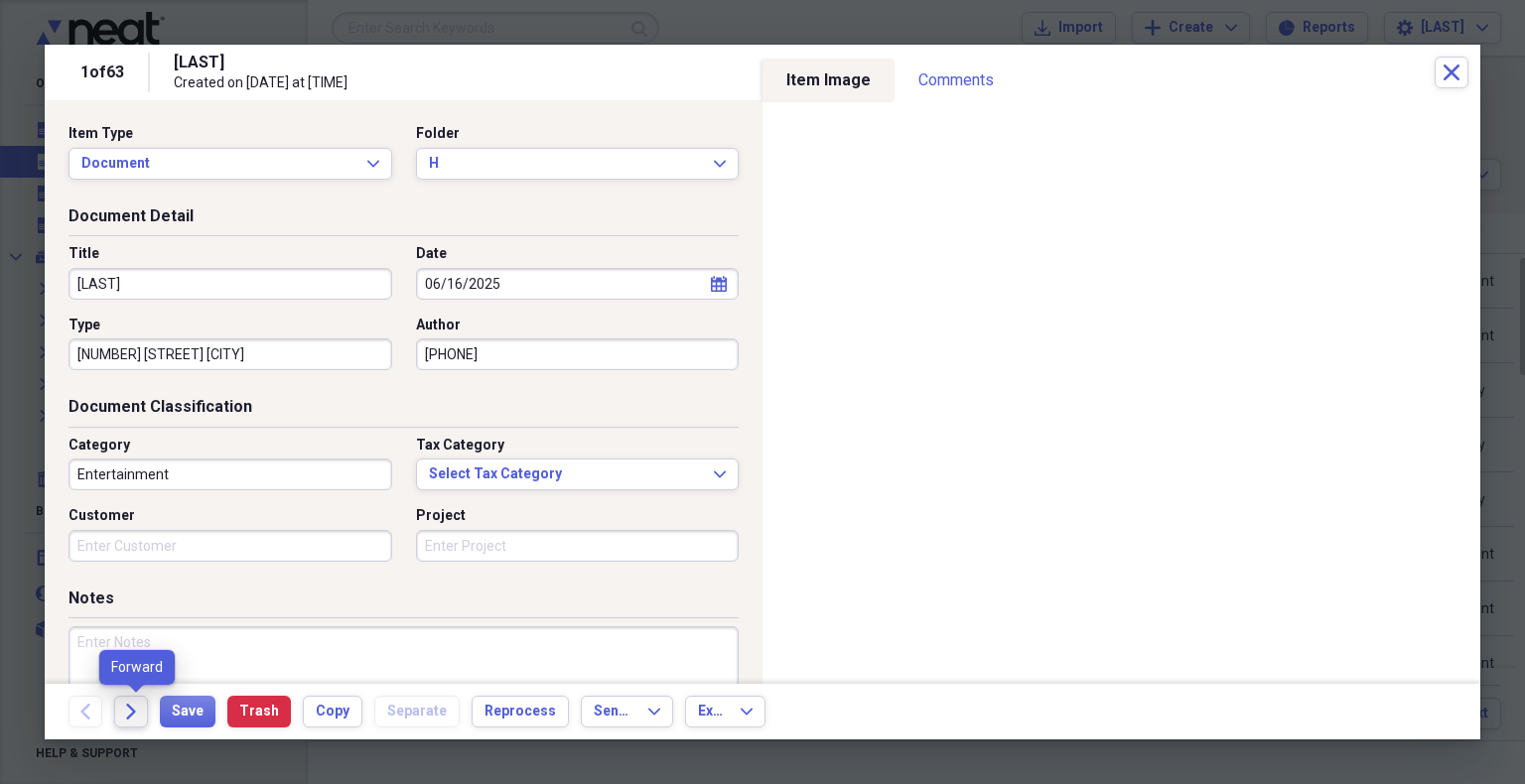 click 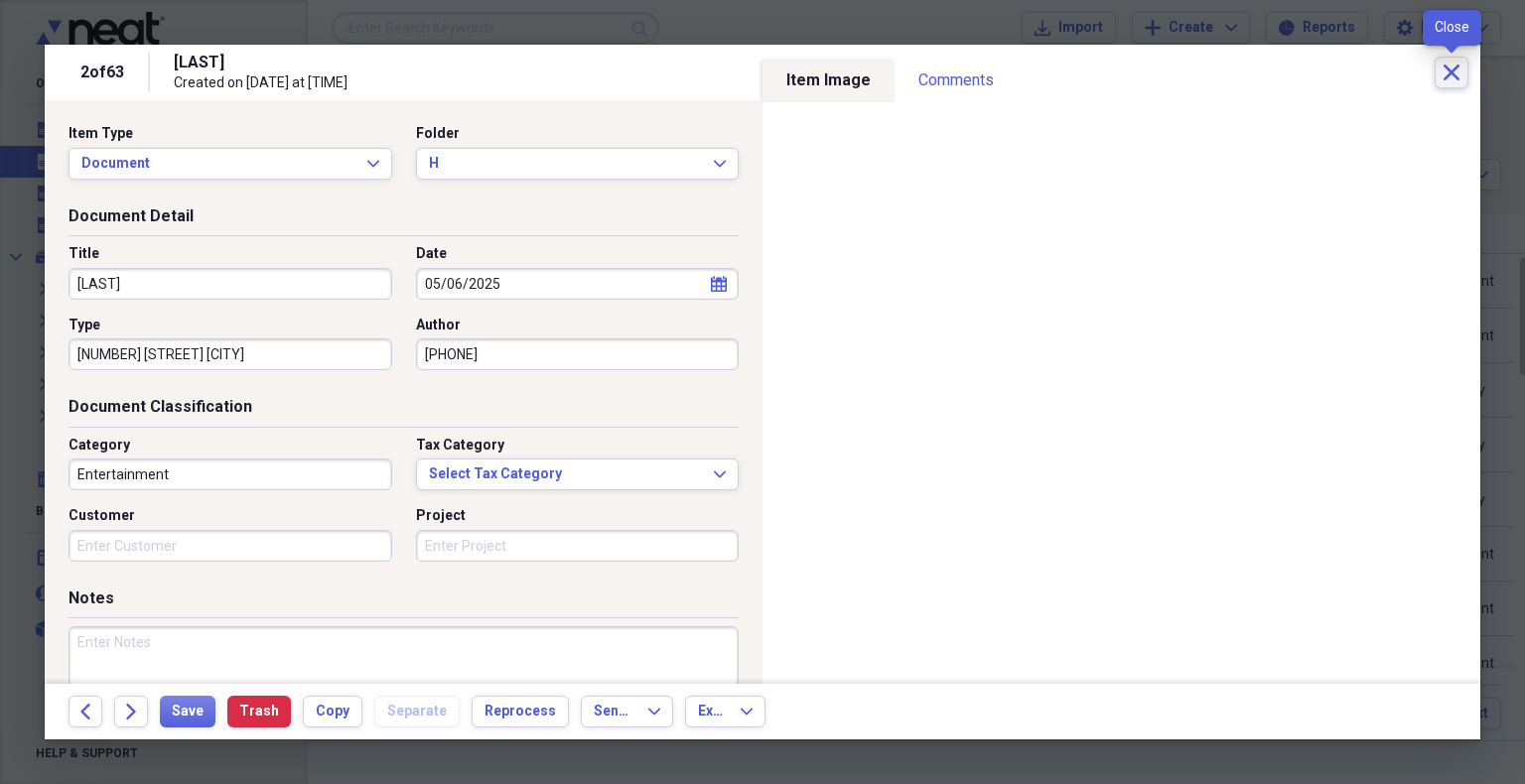 click 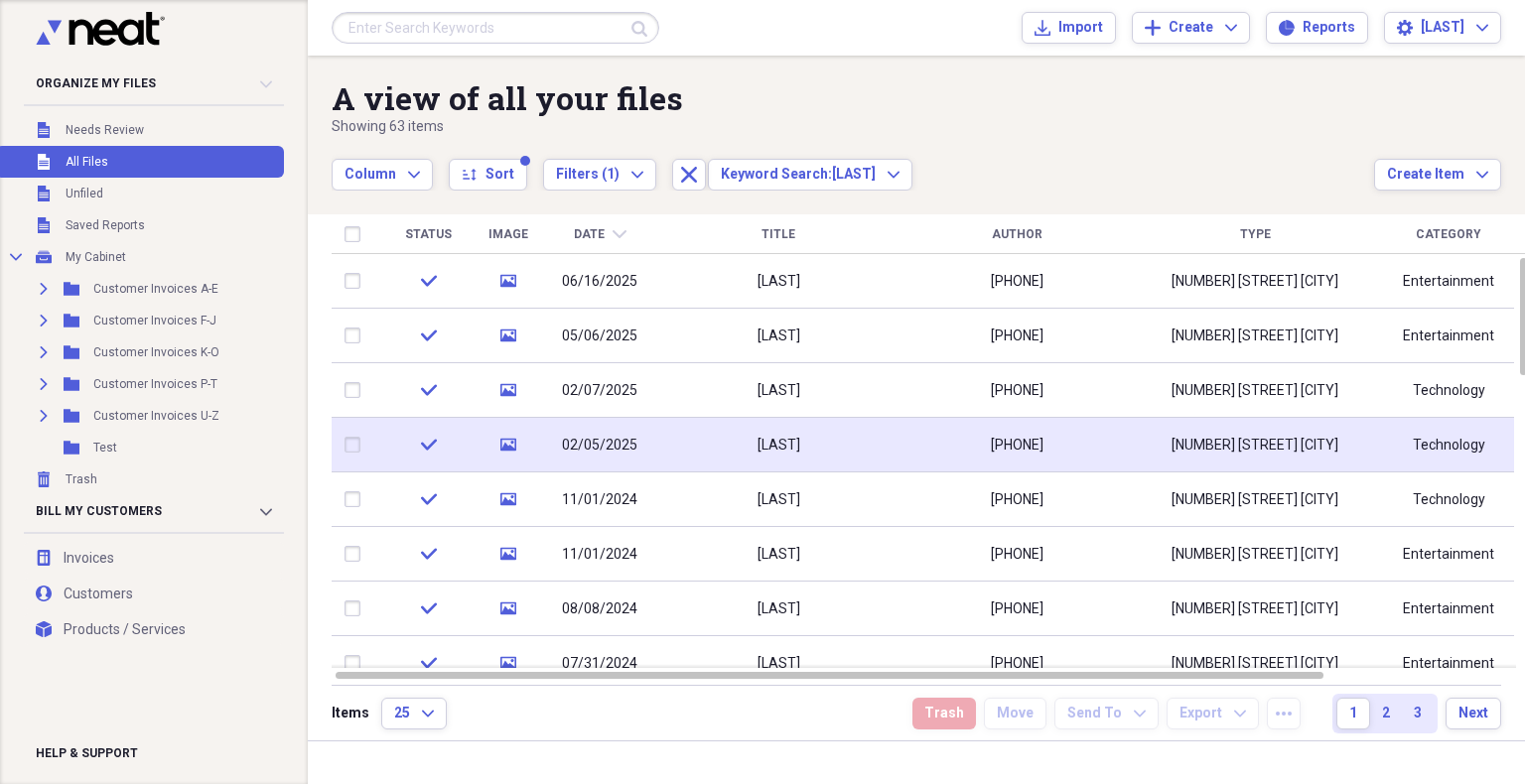 click on "[PHONE]" at bounding box center (1017, 446) 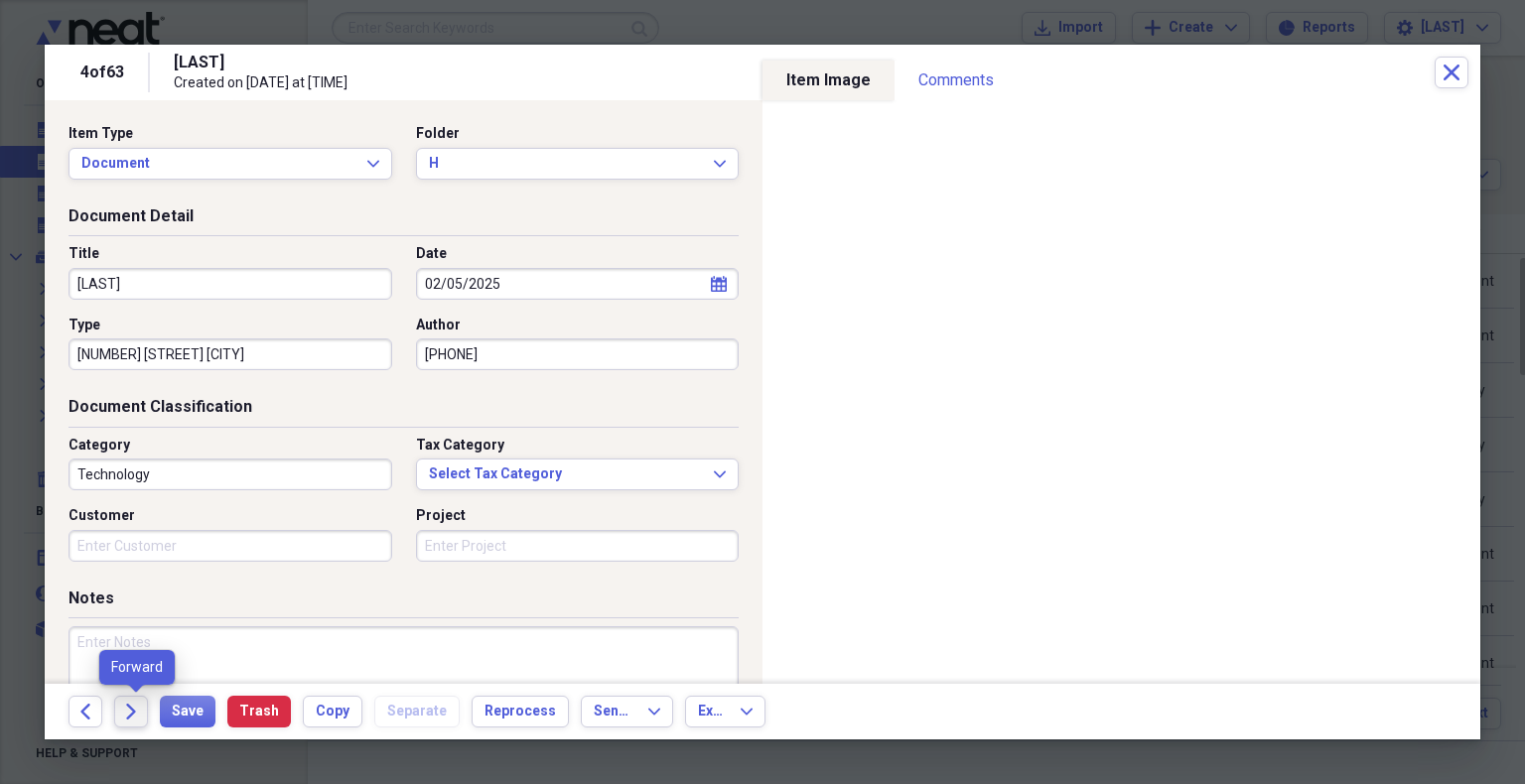 click on "Forward" at bounding box center [131, 712] 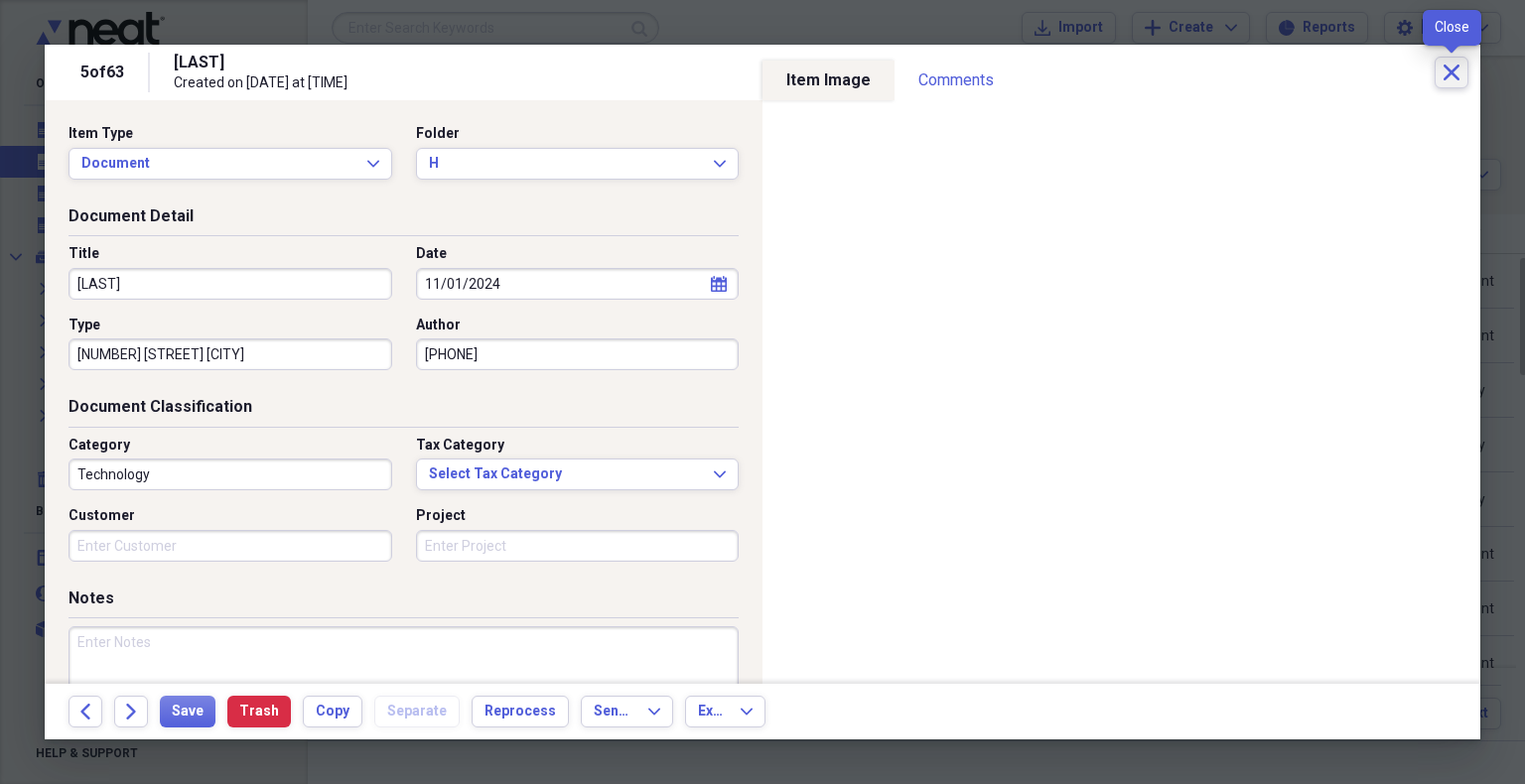 click on "Close" 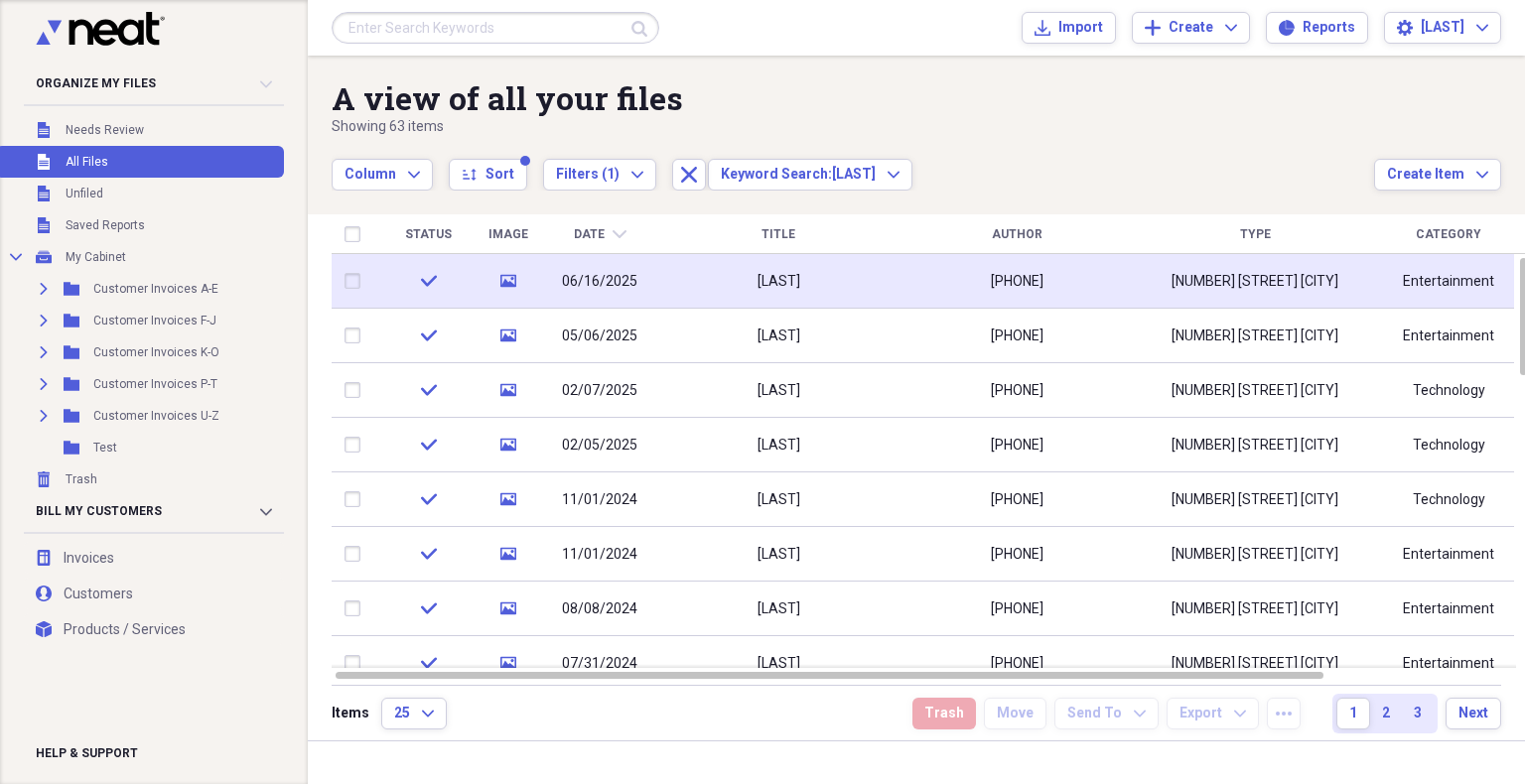 click on "[PHONE]" at bounding box center [1017, 281] 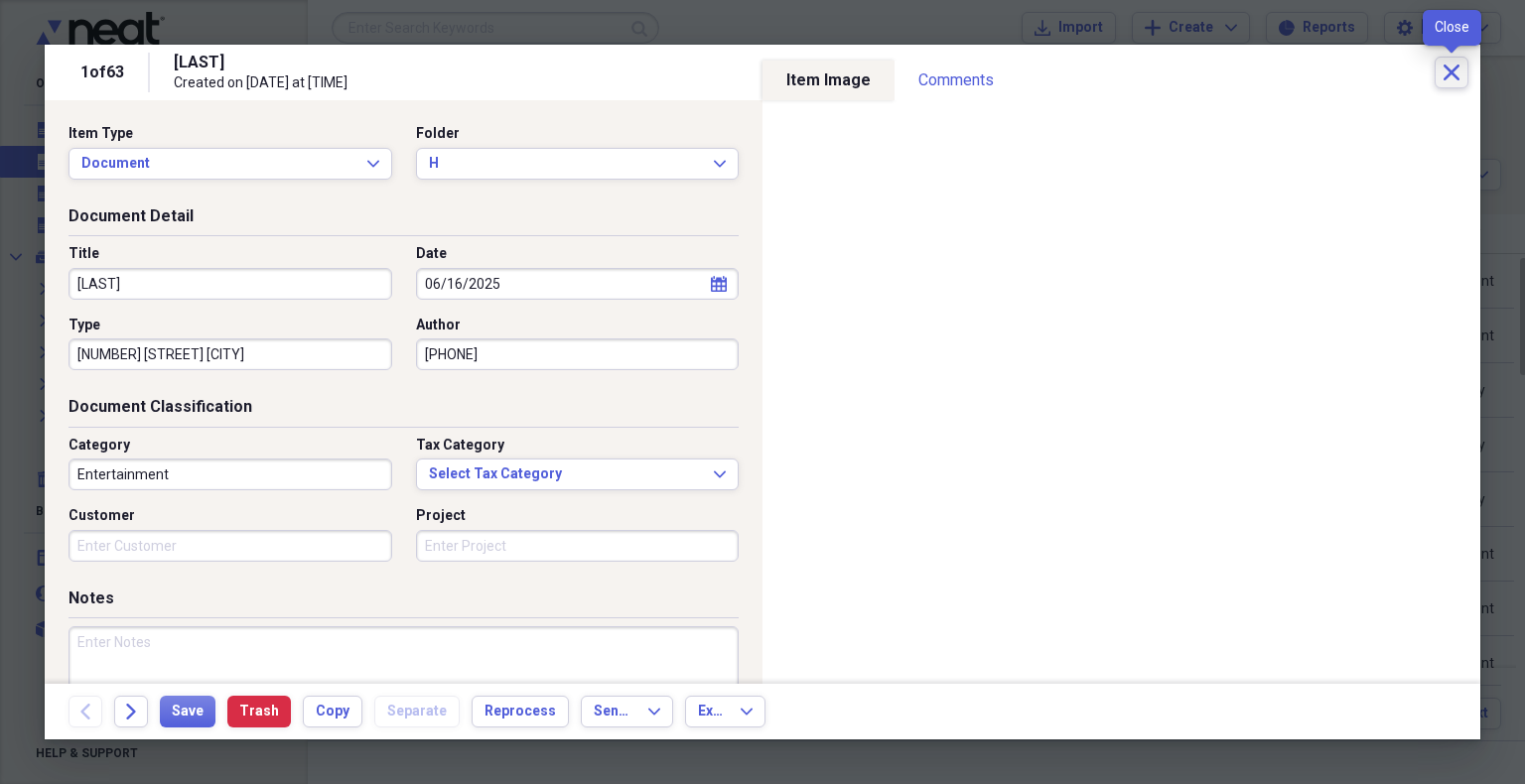 click on "Close" at bounding box center [1452, 72] 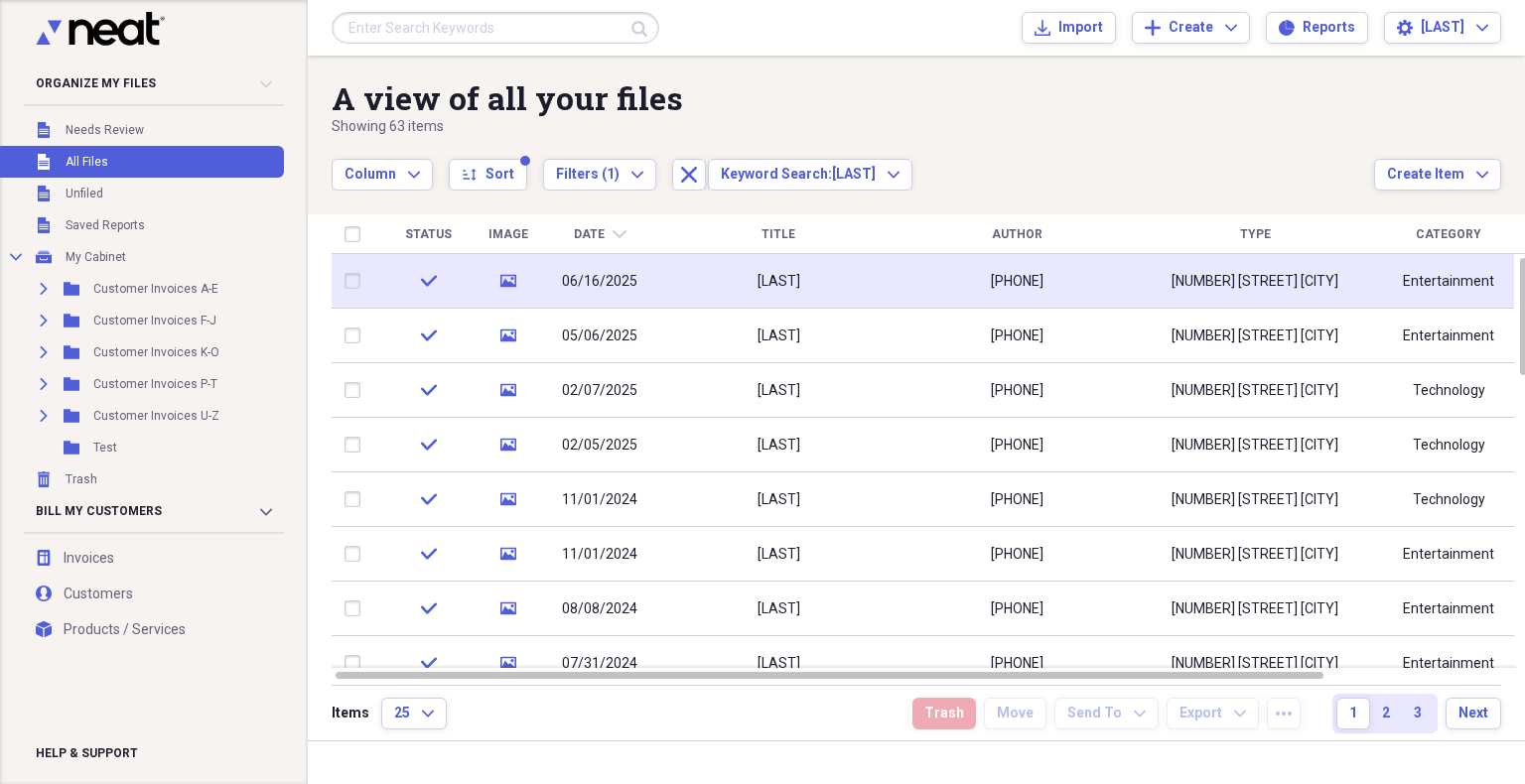 click on "[PHONE]" at bounding box center [1017, 281] 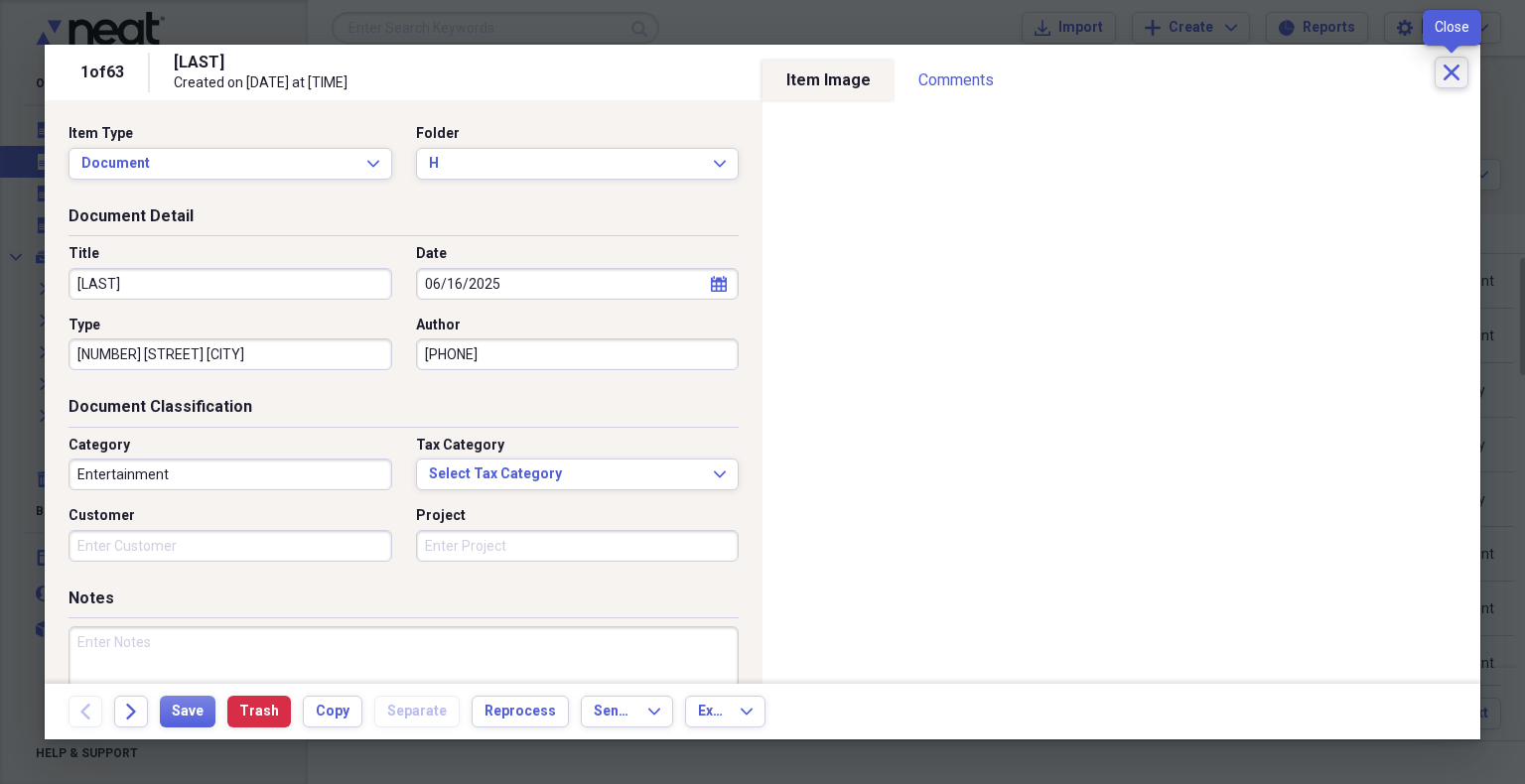 click 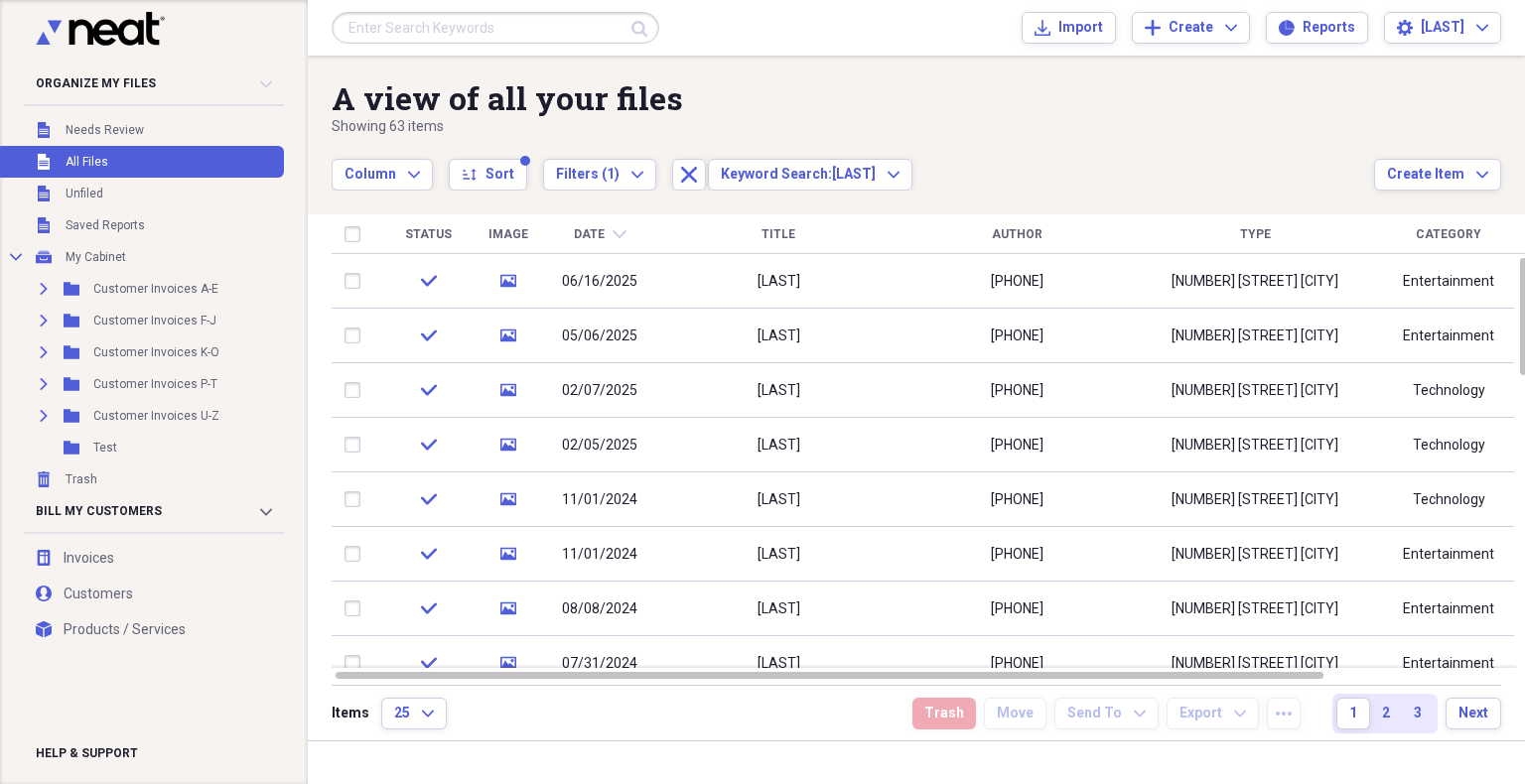 click at bounding box center [495, 28] 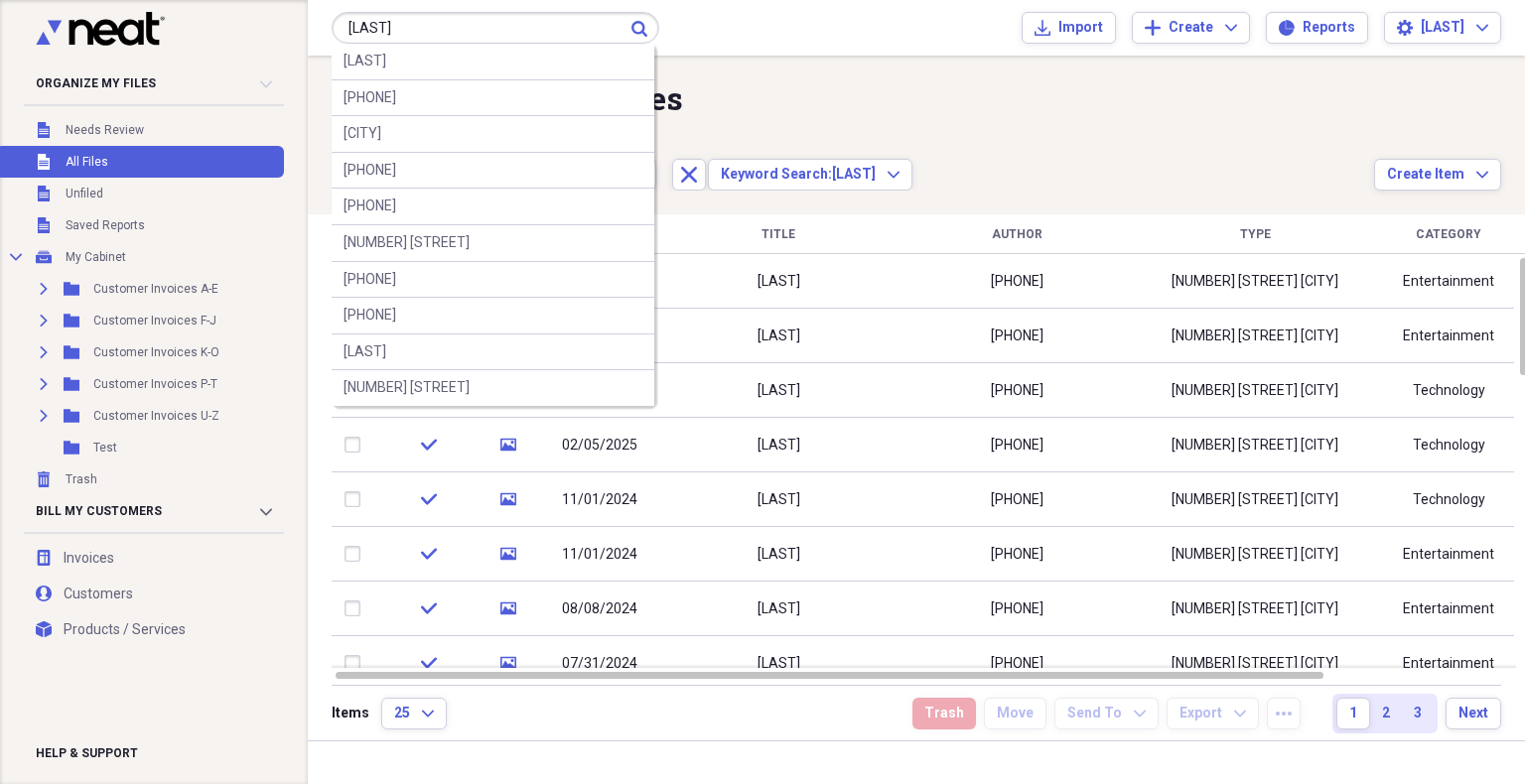 type on "[LAST]" 